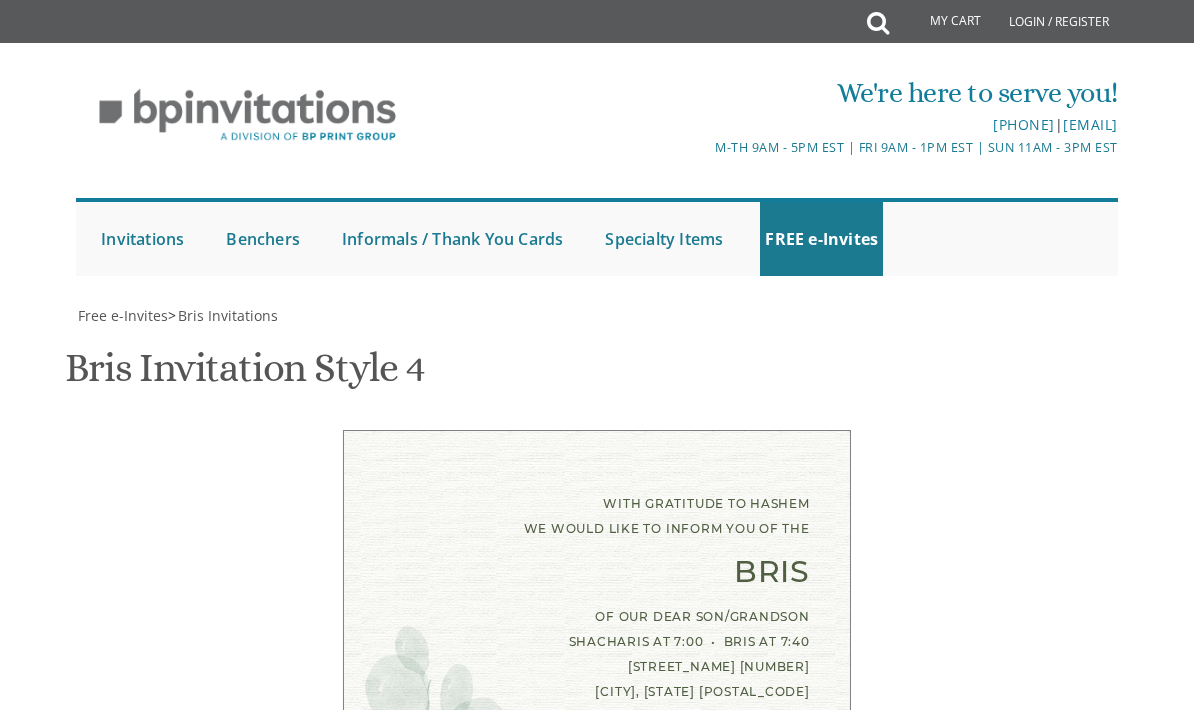 scroll, scrollTop: 608, scrollLeft: 0, axis: vertical 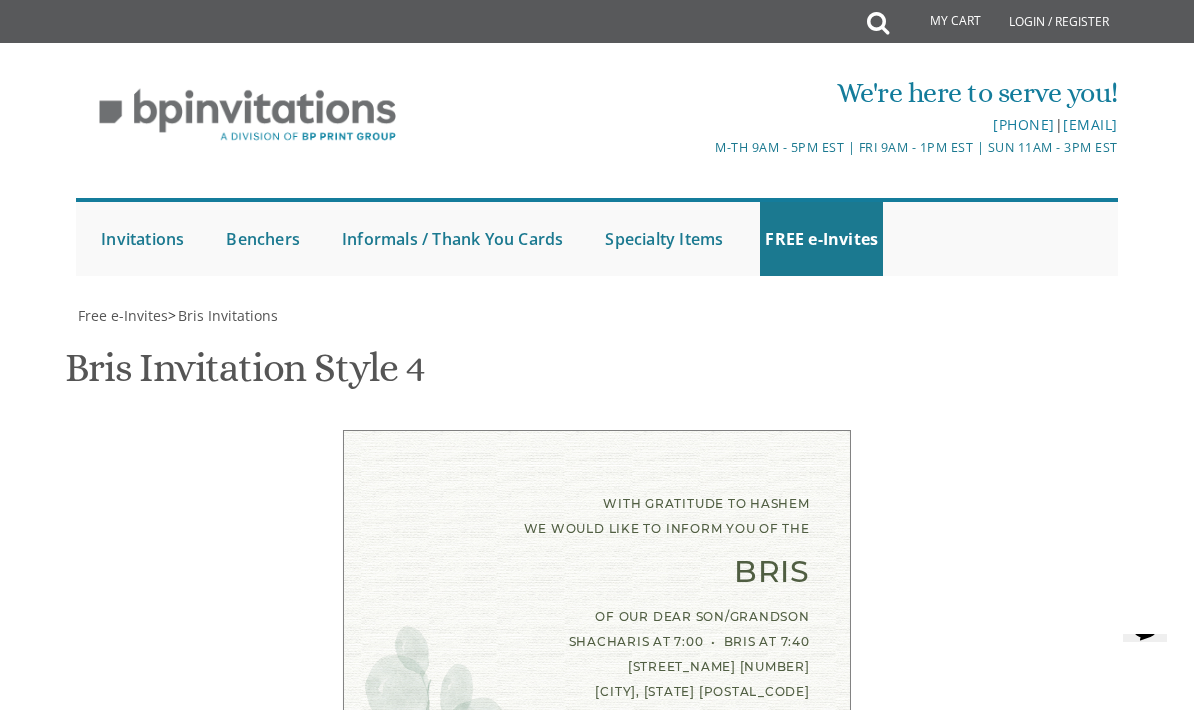 click on "of our dear son/grandson
Sunday, [MONTH] [DAY_SUFFIX]
Shacharis at 7:00  •  Bris at 7:45
[STREET_NAME] [NUMBER]
[CITY], [STATE] [POSTAL_CODE]" at bounding box center [765, 1202] 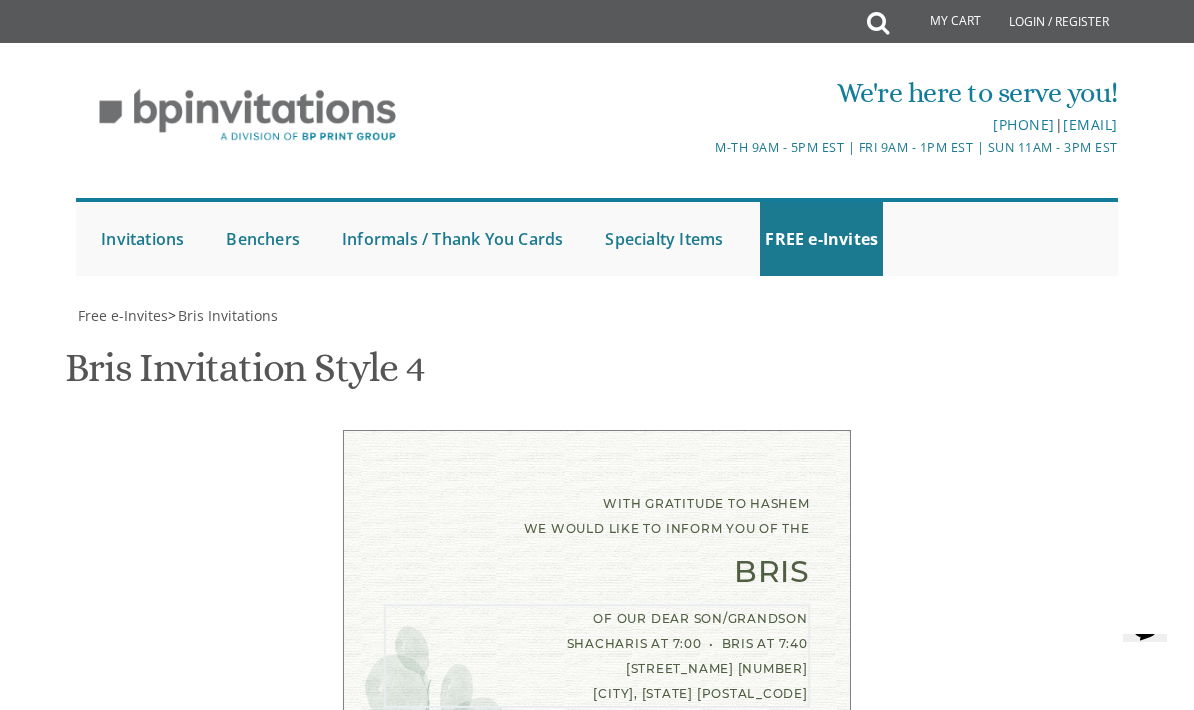 scroll, scrollTop: 949, scrollLeft: 0, axis: vertical 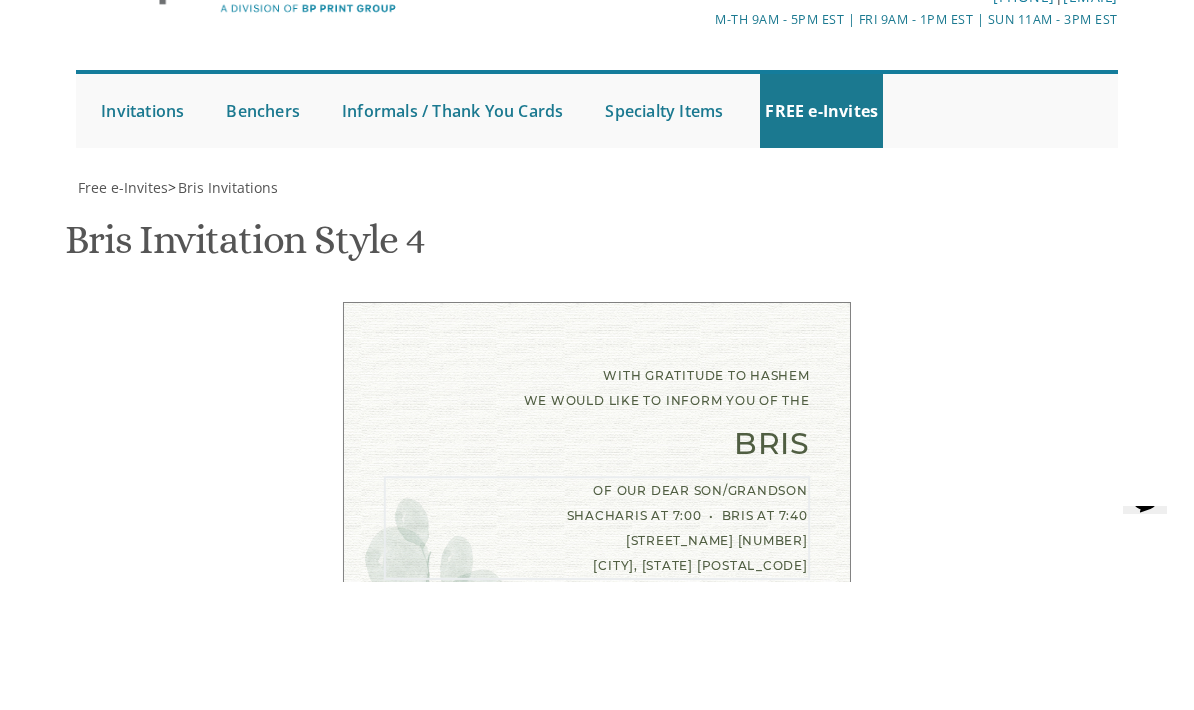 click on "Download Image" at bounding box center (492, 1522) 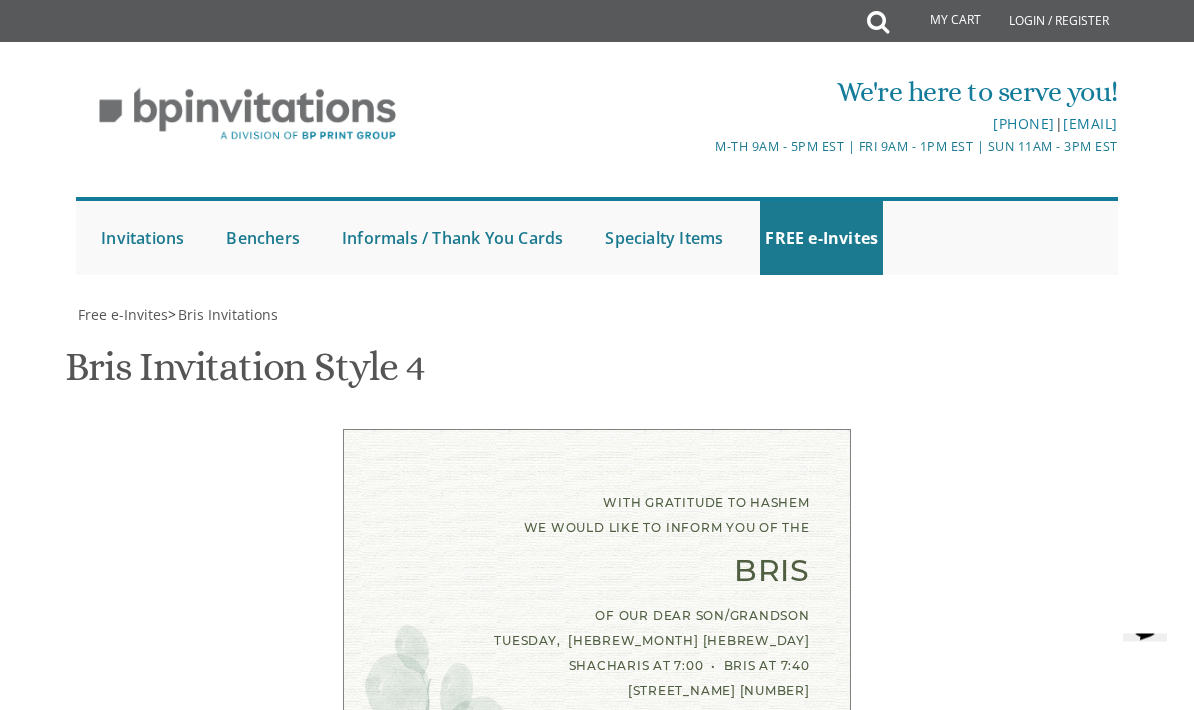 scroll, scrollTop: 926, scrollLeft: 0, axis: vertical 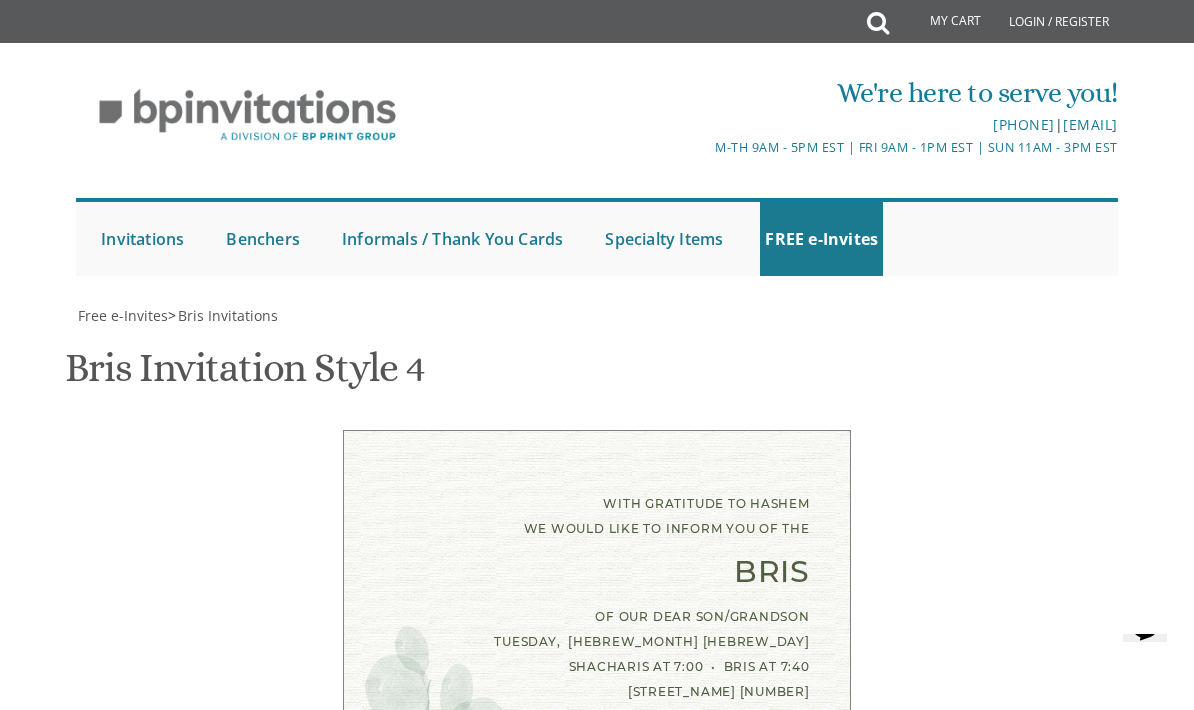click on "Free e-Invites  >  Bris Invitations
Bris Invitation Style 4  SKU: bris4
With gratitude to Hashem
We would like to inform you of the
Bris
of our dear son/grandson
Tuesday,  [HEBREW_MONTH] [HEBREW_DAY]
Shacharis at 7:00  •  Bris at 7:40
[STREET_NAME] [NUMBER]
[CITY], [STATE] [POSTAL_CODE]
[FIRST] [LAST]
[TITLE]
[TITLE] [FIRST] [LAST]
Bris ק" at bounding box center [597, 1219] 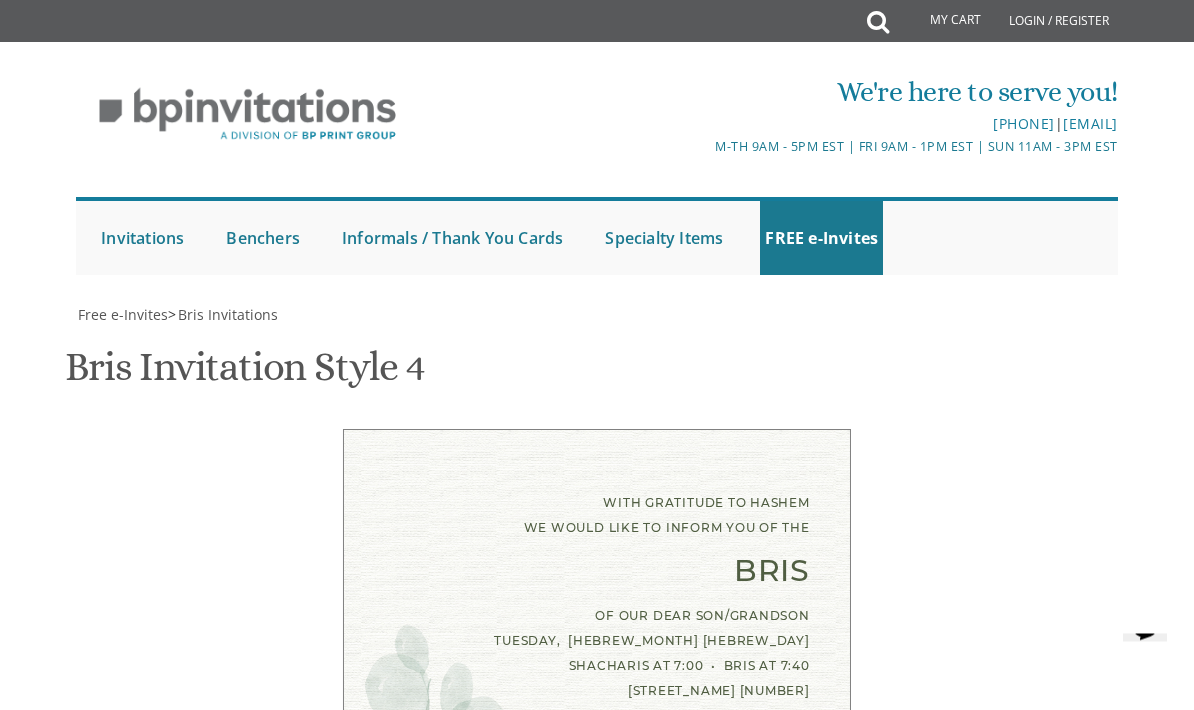 click on "Download Image" at bounding box center [492, 1543] 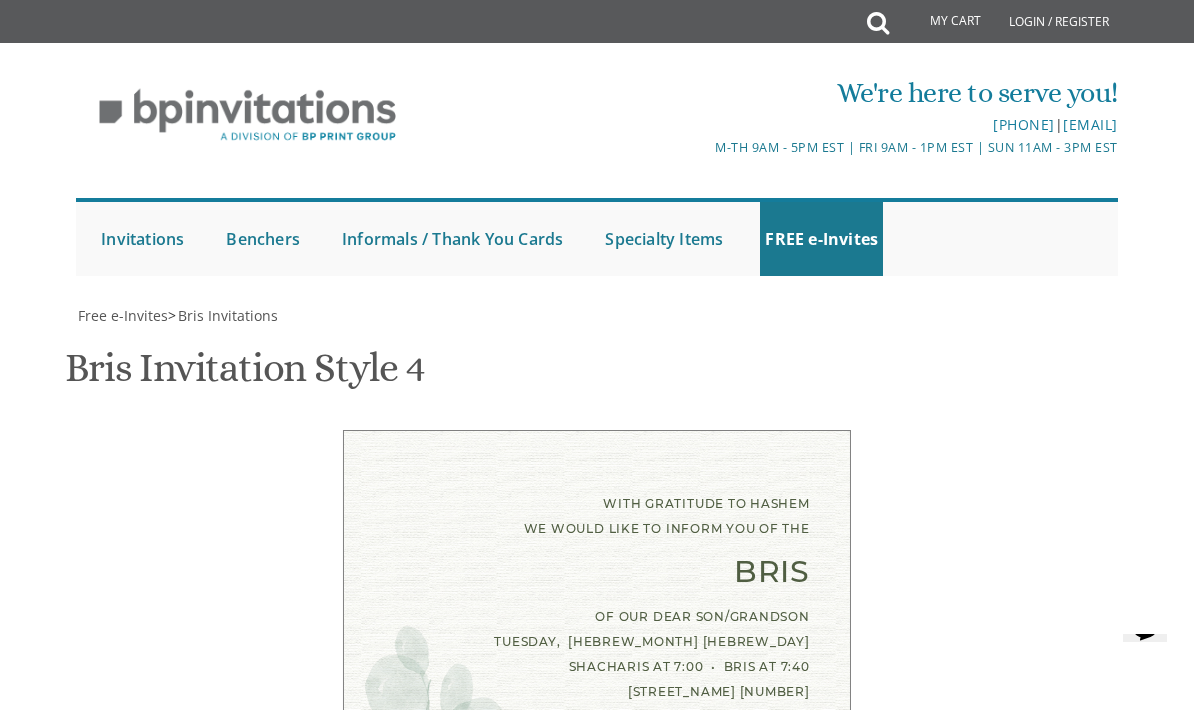 click on "Download Image" at bounding box center [492, 1543] 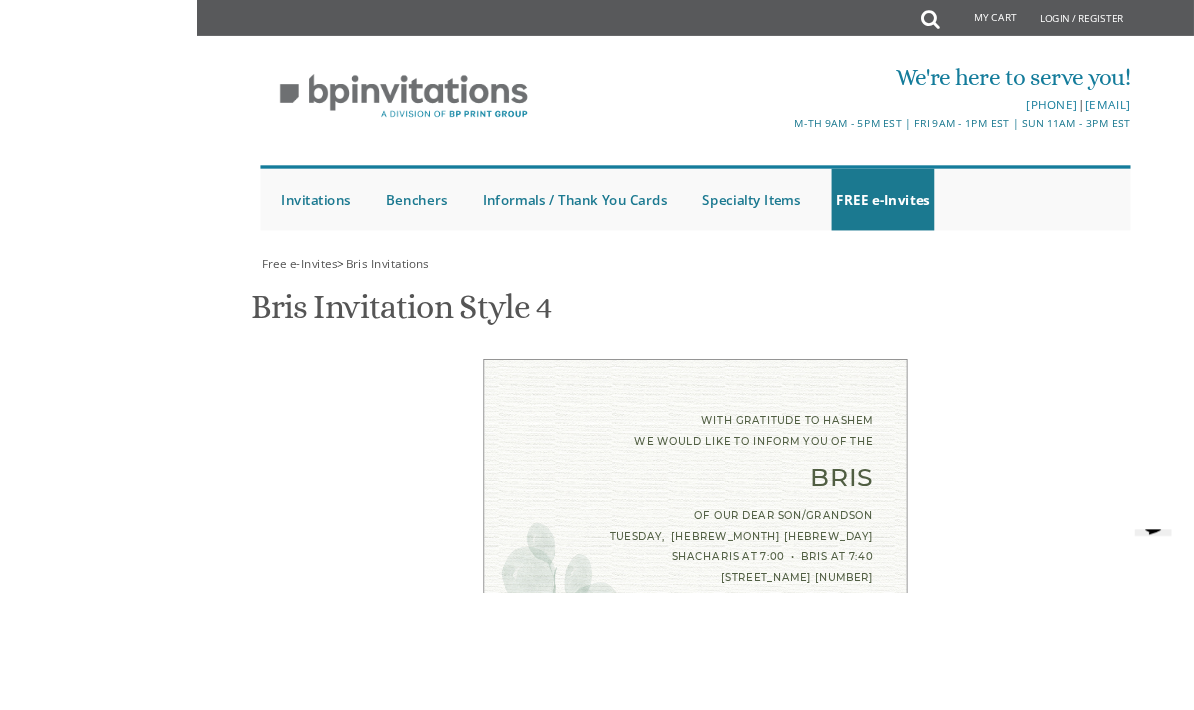 scroll, scrollTop: 911, scrollLeft: 0, axis: vertical 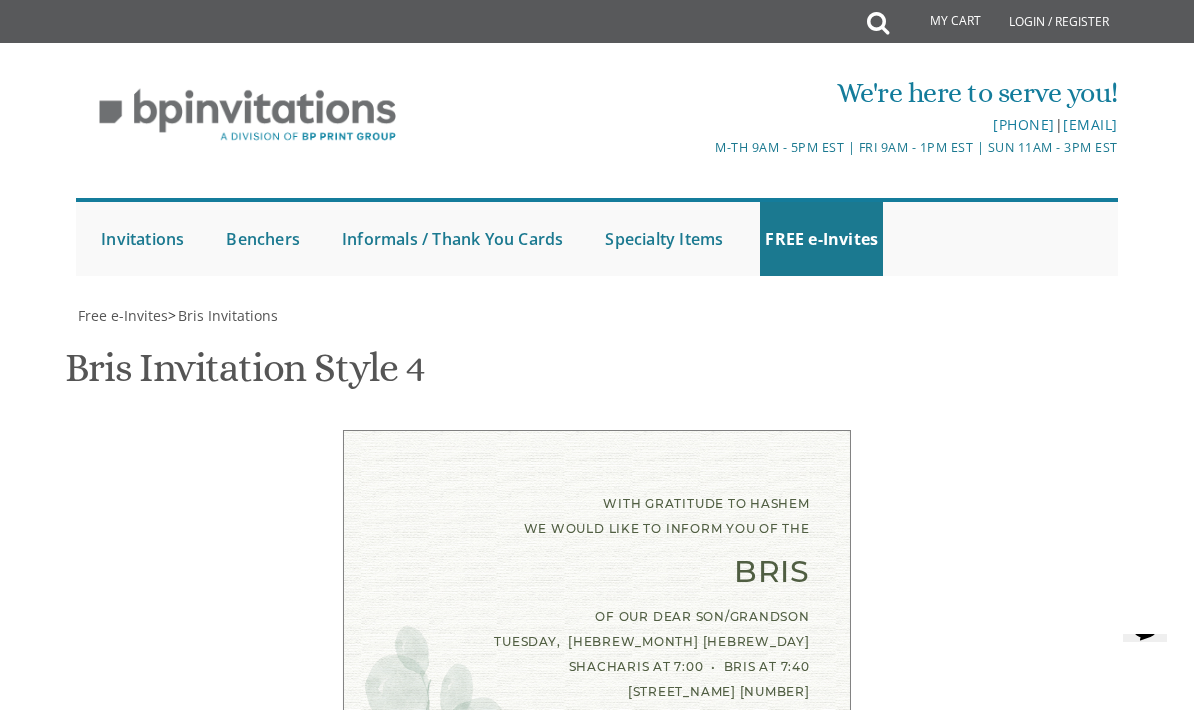 click on "Download Image" at bounding box center [492, 1543] 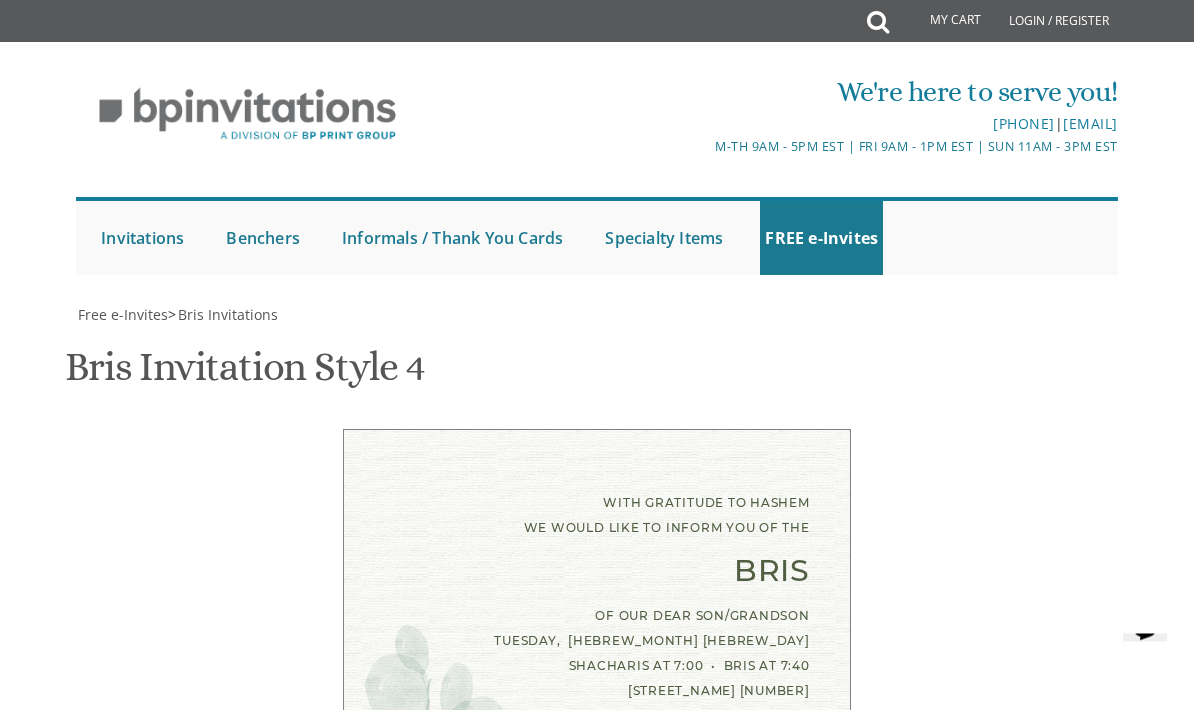 click on "With gratitude to Hashem
We would like to inform you of the
Bris
of our dear son/grandson
Tuesday,  יא אב
Shacharis at 7:00  •  Bris at 7:40
Prospect Park Shul
20 Capital Lane
Lakewood, NJ 08701
Moshe & Itta Lisker
Rabbi & Mrs. Michel Lisker
Rabbi & Mrs. Meir Shraga Gelley" at bounding box center [596, 655] 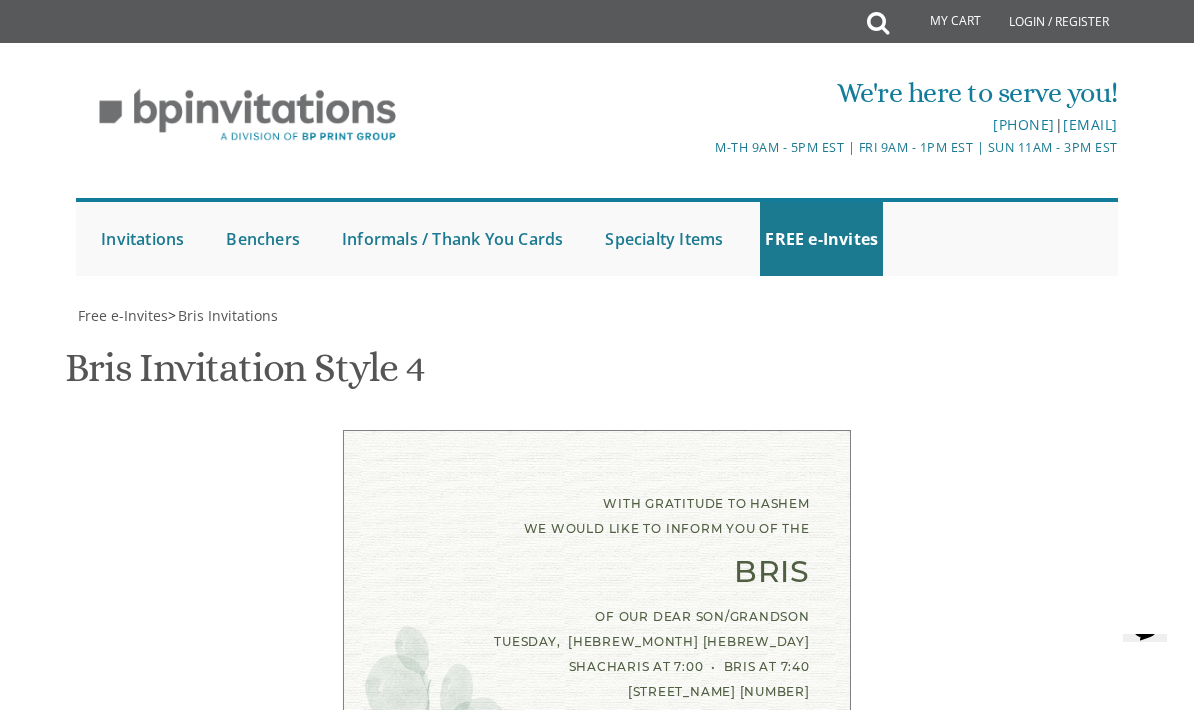 scroll, scrollTop: 1147, scrollLeft: 0, axis: vertical 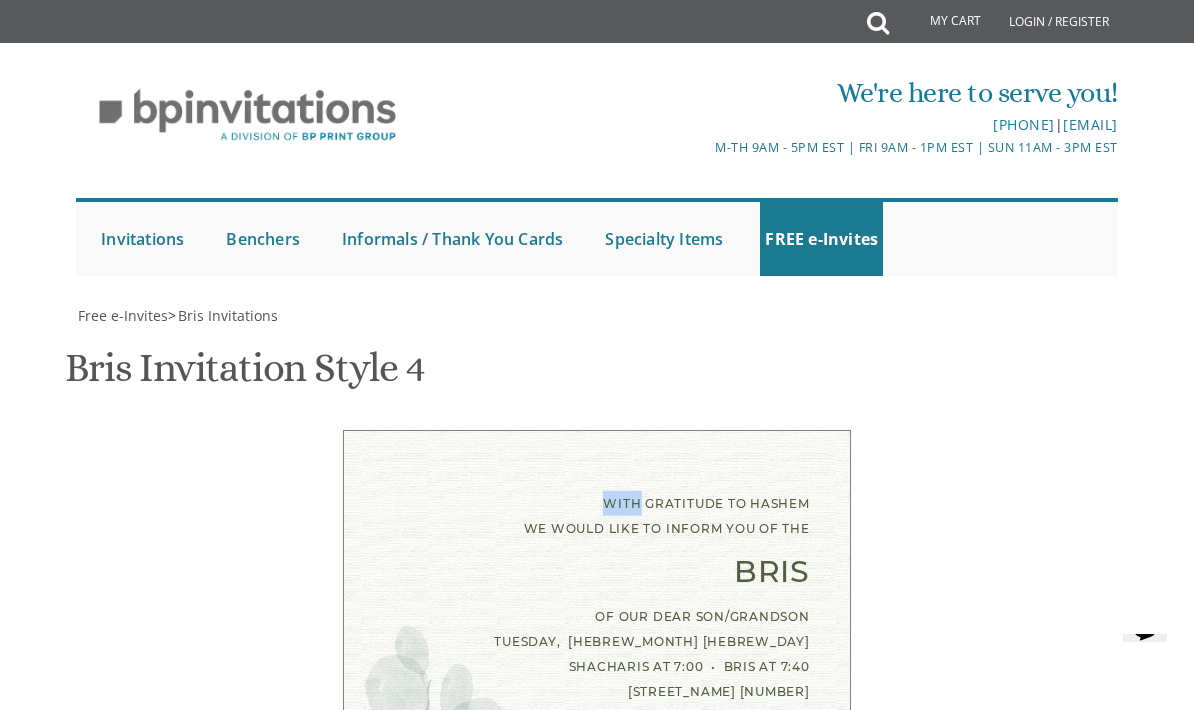 click on "With gratitude to Hashem
We would like to inform you of the
Bris
of our dear son/grandson
Tuesday,  יא אב
Shacharis at 7:00  •  Bris at 7:40
Prospect Park Shul
20 Capital Lane
Lakewood, NJ 08701
Moshe & Itta Lisker
Rabbi & Mrs. Michel Lisker
Rabbi & Mrs. Meir Shraga Gelley" at bounding box center (596, 655) 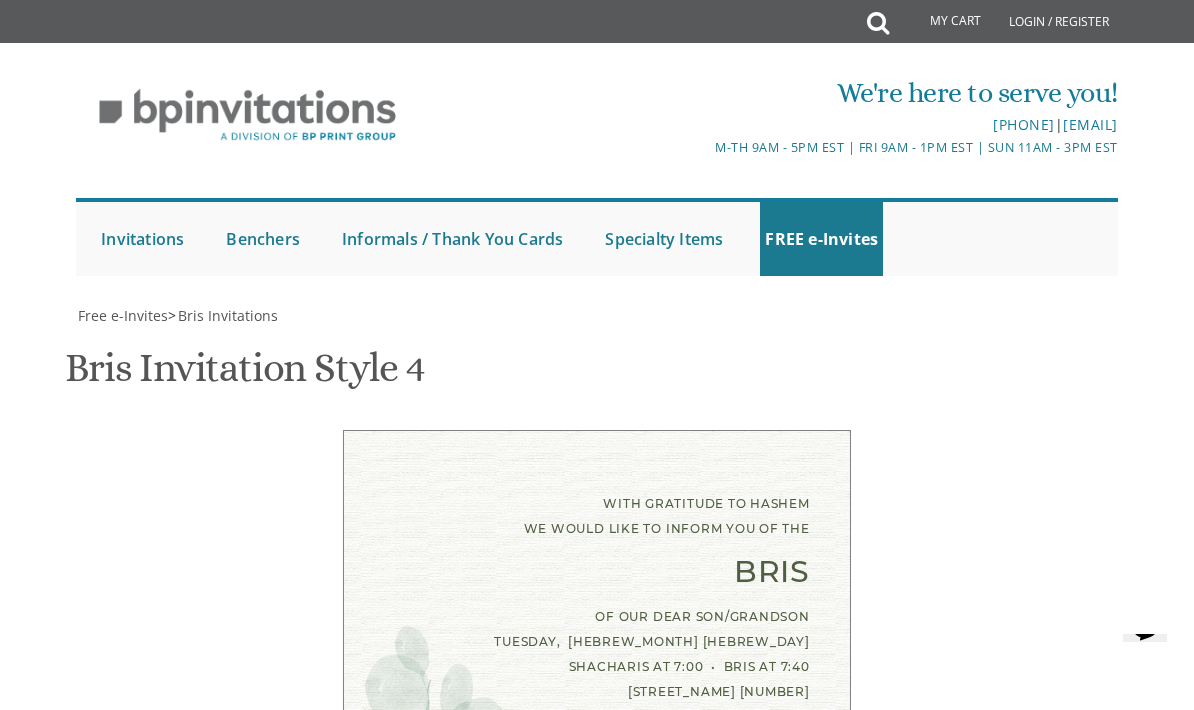 click on "With gratitude to Hashem
We would like to inform you of the
Bris
of our dear son/grandson
Tuesday,  יא אב
Shacharis at 7:00  •  Bris at 7:40
Prospect Park Shul
20 Capital Lane
Lakewood, NJ 08701
Moshe & Itta Lisker
Rabbi & Mrs. Michel Lisker
Rabbi & Mrs. Meir Shraga Gelley" at bounding box center [596, 655] 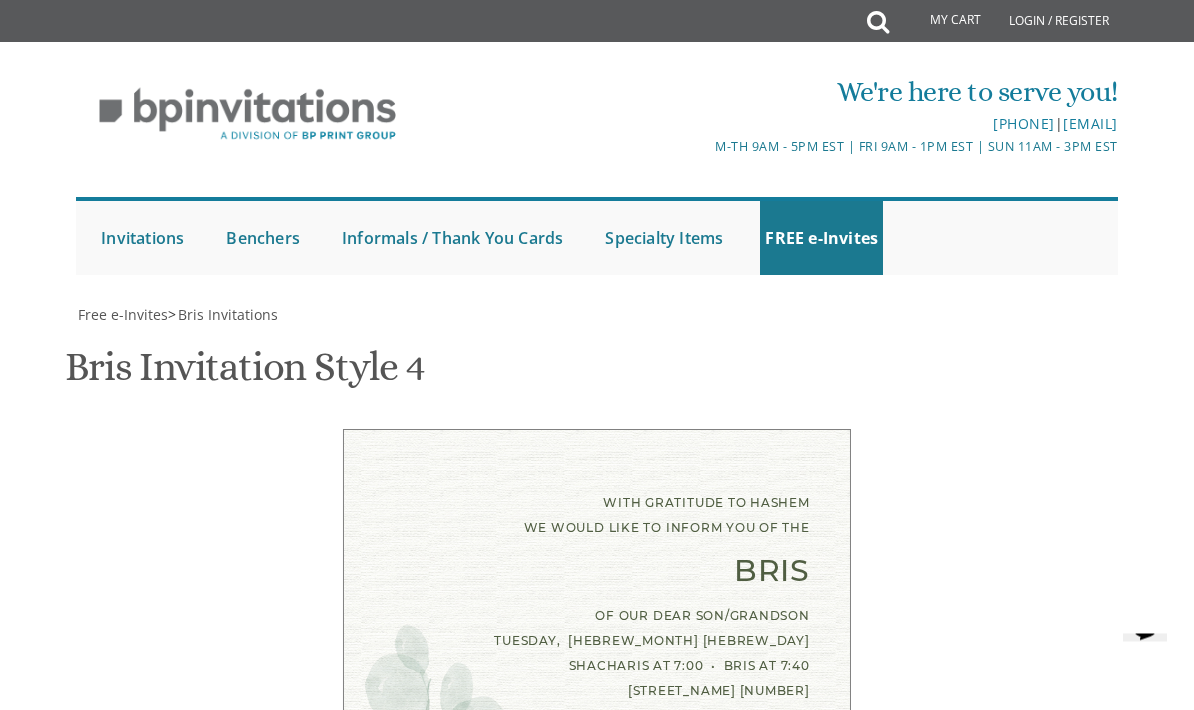 scroll, scrollTop: 720, scrollLeft: 0, axis: vertical 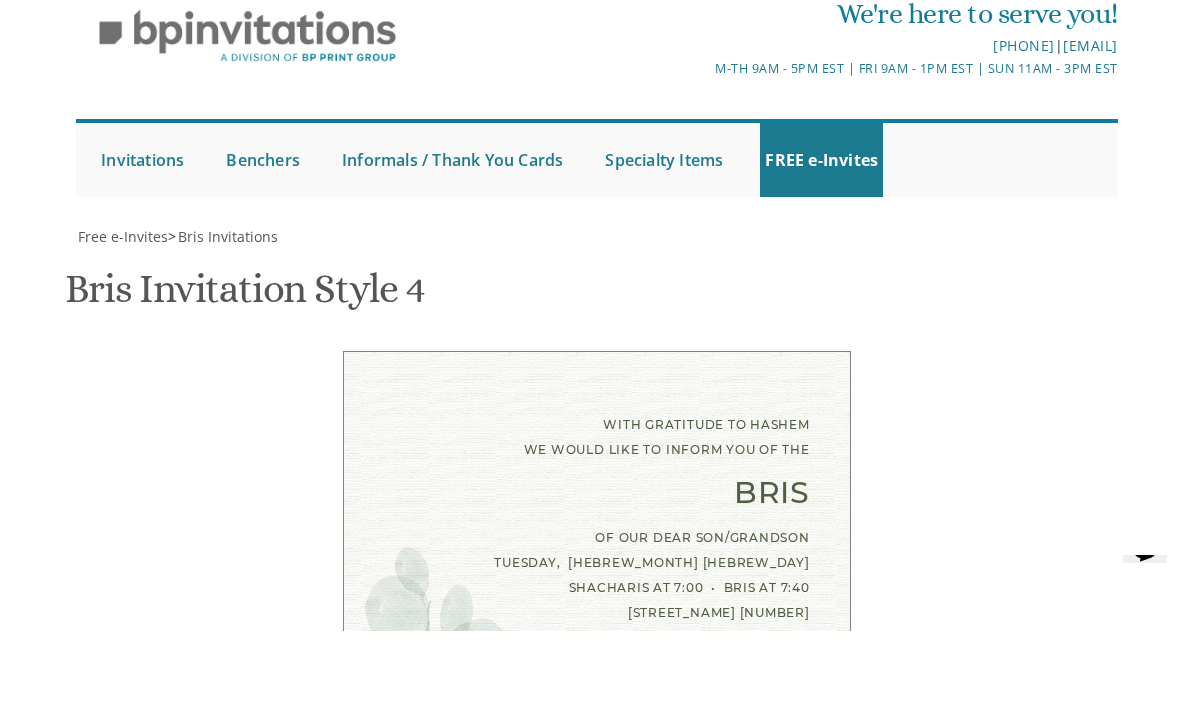 click on "Free e-Invites  >  Bris Invitations
Bris Invitation Style 4  SKU: bris4
With gratitude to Hashem
We would like to inform you of the
Bris
of our dear son/grandson
Tuesday,  יא אב
Shacharis at 7:00  •  Bris at 7:40
Prospect Park Shul
20 Capital Lane
Lakewood, NJ 08701
Moshe & Itta Lisker
Rabbi & Mrs. Michel Lisker
Rabbi & Mrs. Meir Shraga Gelley
Bris ק" at bounding box center (597, 1219) 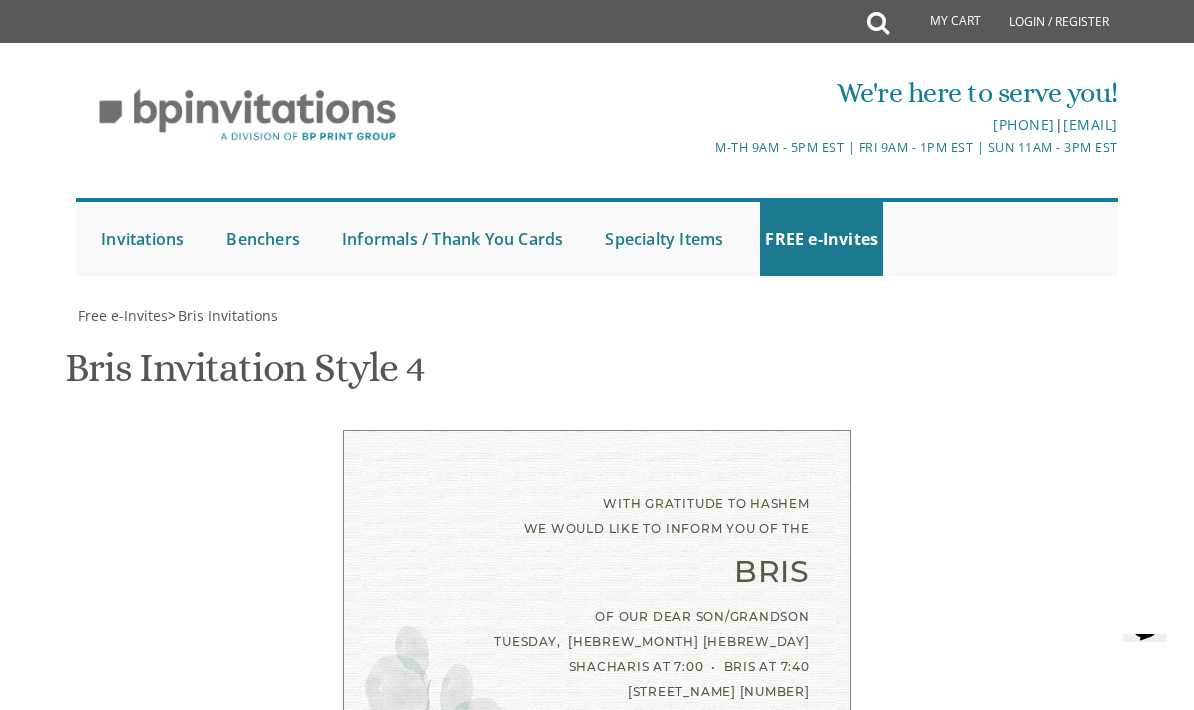 click on "Download Image" at bounding box center [492, 1543] 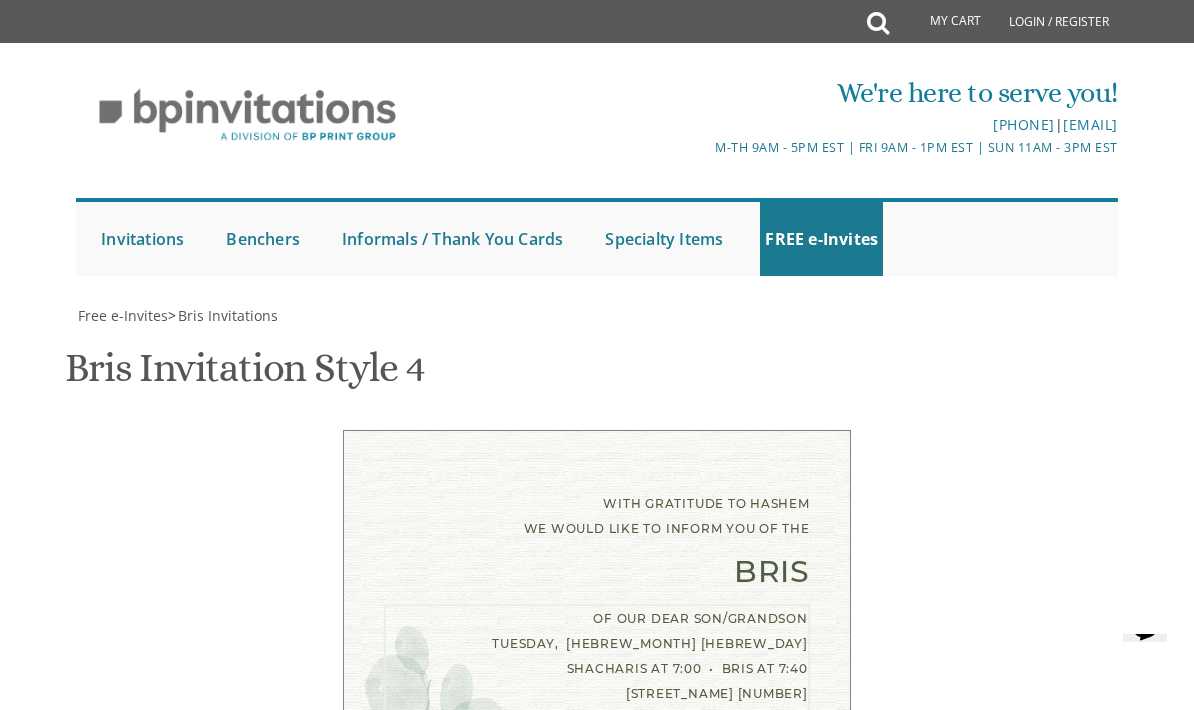 click on "of our dear son/grandson
Sunday, August 28th
Shacharis at 7:00  •  Bris at 7:45
Khal Zichron Yaakov
[NUMBER] [STREET]
[CITY], [STATE] [ZIP]" at bounding box center [765, 1231] 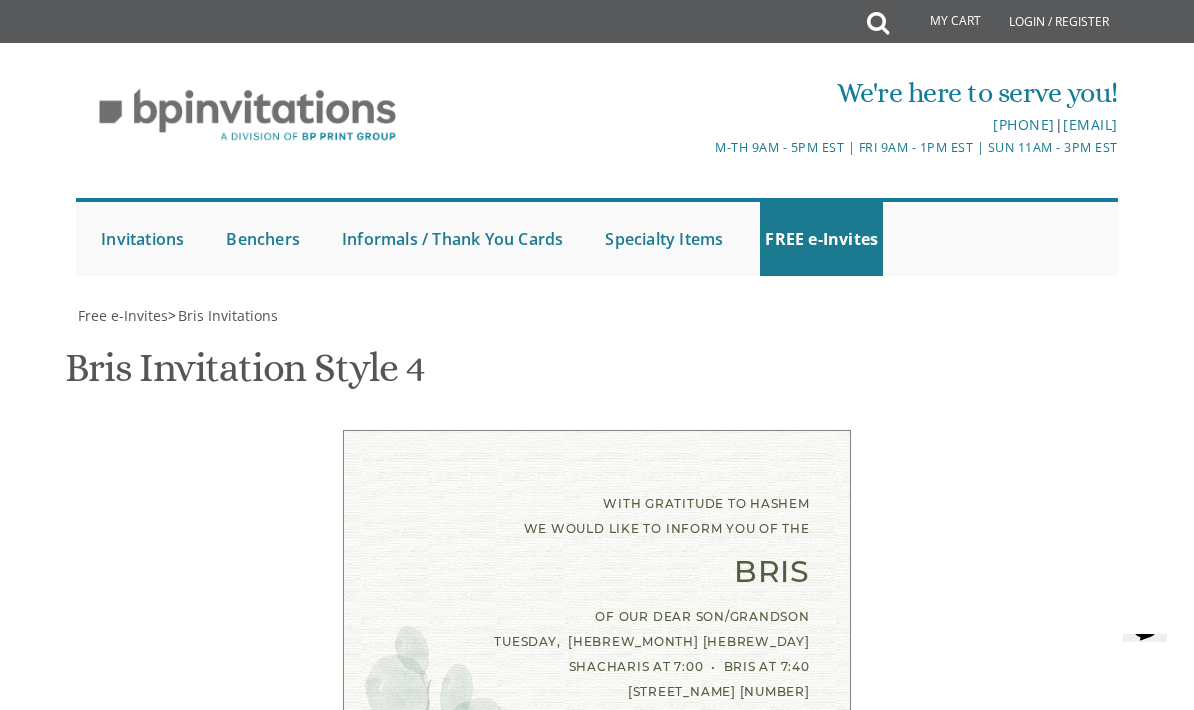 click on "of our dear son/grandson
Sunday, August 28th
Shacharis at 7:00  •  Bris at 7:45
Khal Zichron Yaakov
[NUMBER] [STREET]
[CITY], [STATE] [ZIP]" at bounding box center [765, 1227] 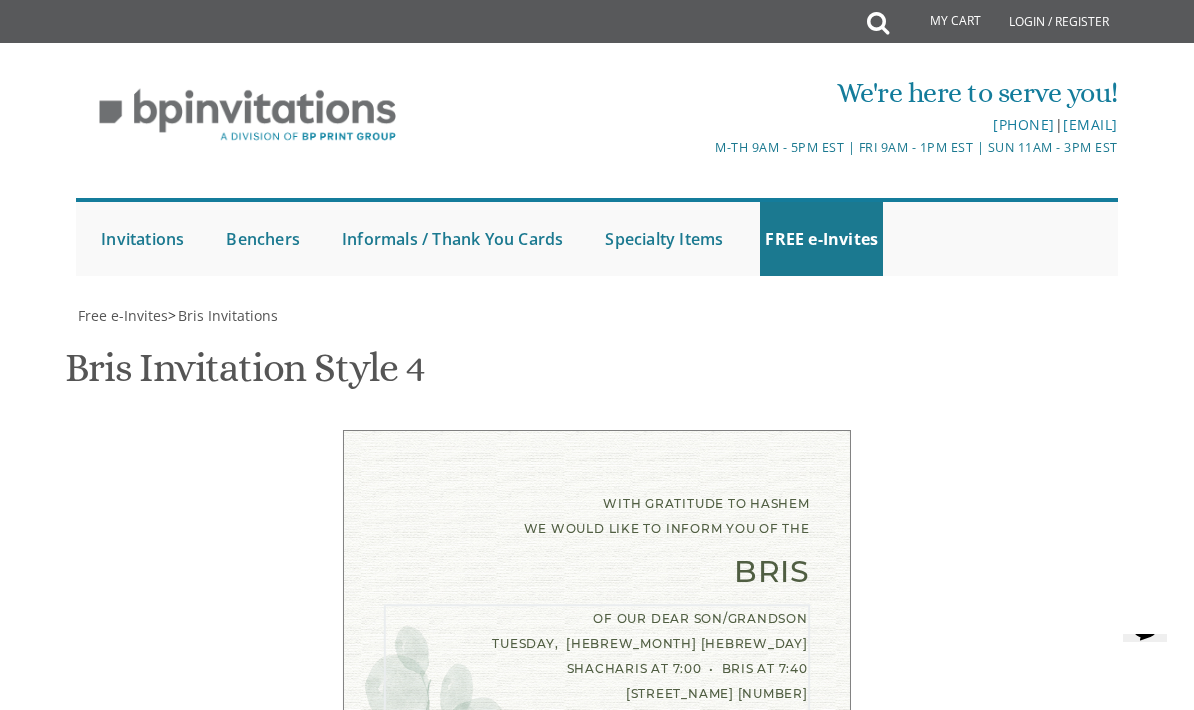 click on "of our dear son/grandson
Sunday, August 28th
Shacharis at 7:00  •  Bris at 7:45
Khal Zichron Yaakov
[NUMBER] [STREET]
[CITY], [STATE] [ZIP]" at bounding box center (765, 1231) 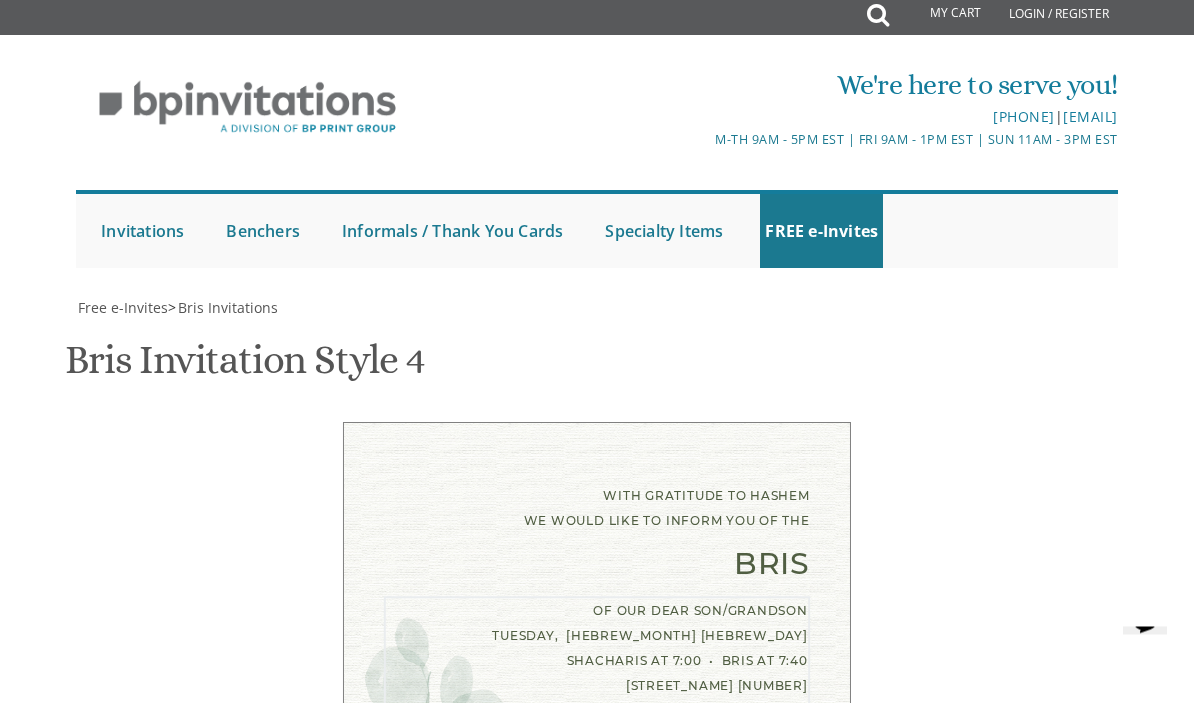 click on "of our dear son/grandson
Sunday, August 28th
Shacharis at 7:00  •  Bris at 7:45
Khal Zichron Yaakov
[NUMBER] [STREET]
[CITY], [STATE] [ZIP]" at bounding box center [765, 1231] 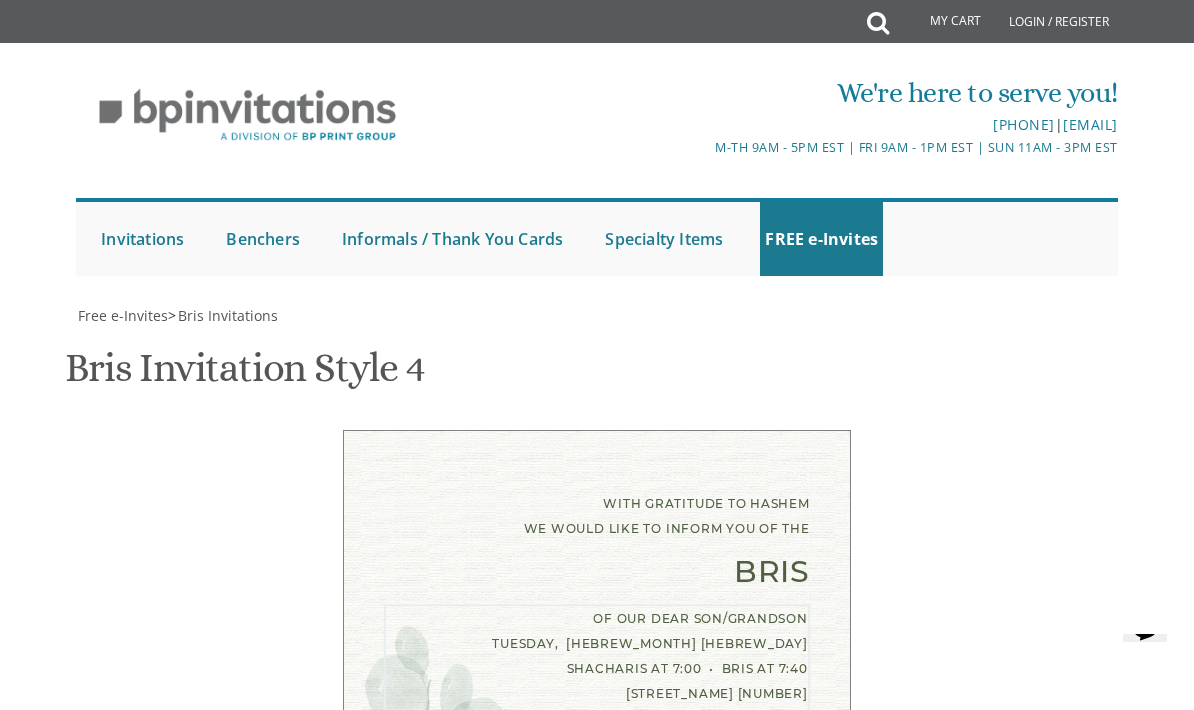 scroll, scrollTop: 950, scrollLeft: 0, axis: vertical 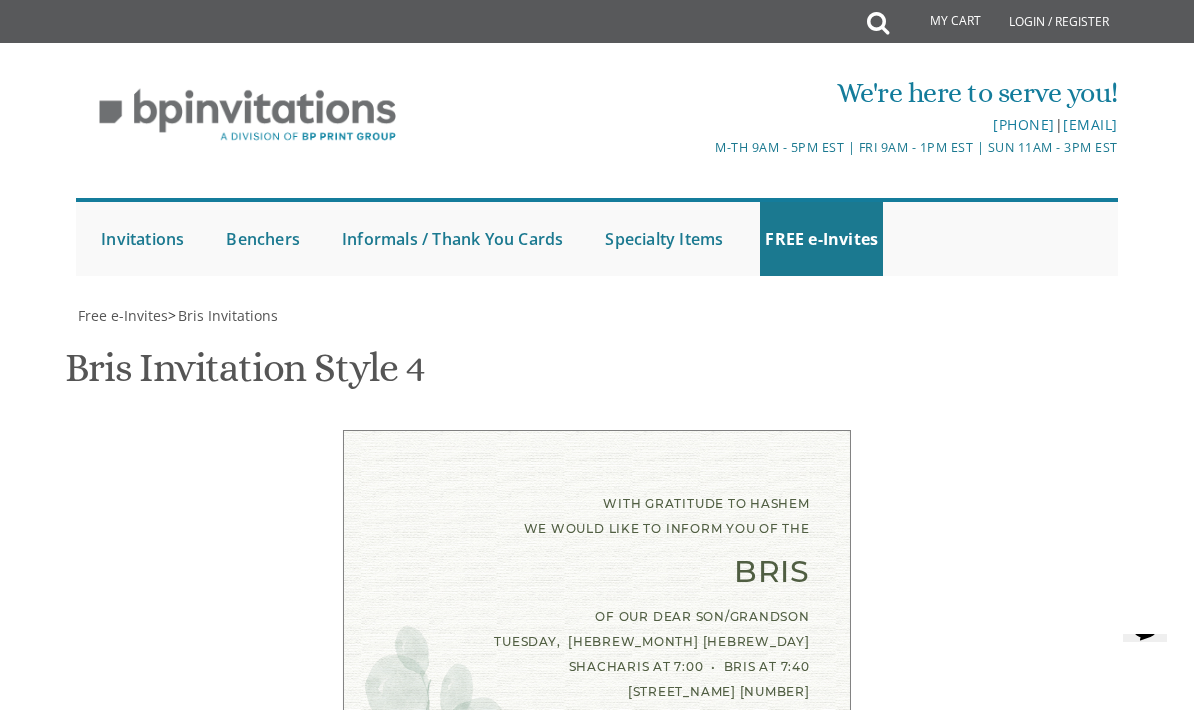 click on "Download Image" at bounding box center [492, 1543] 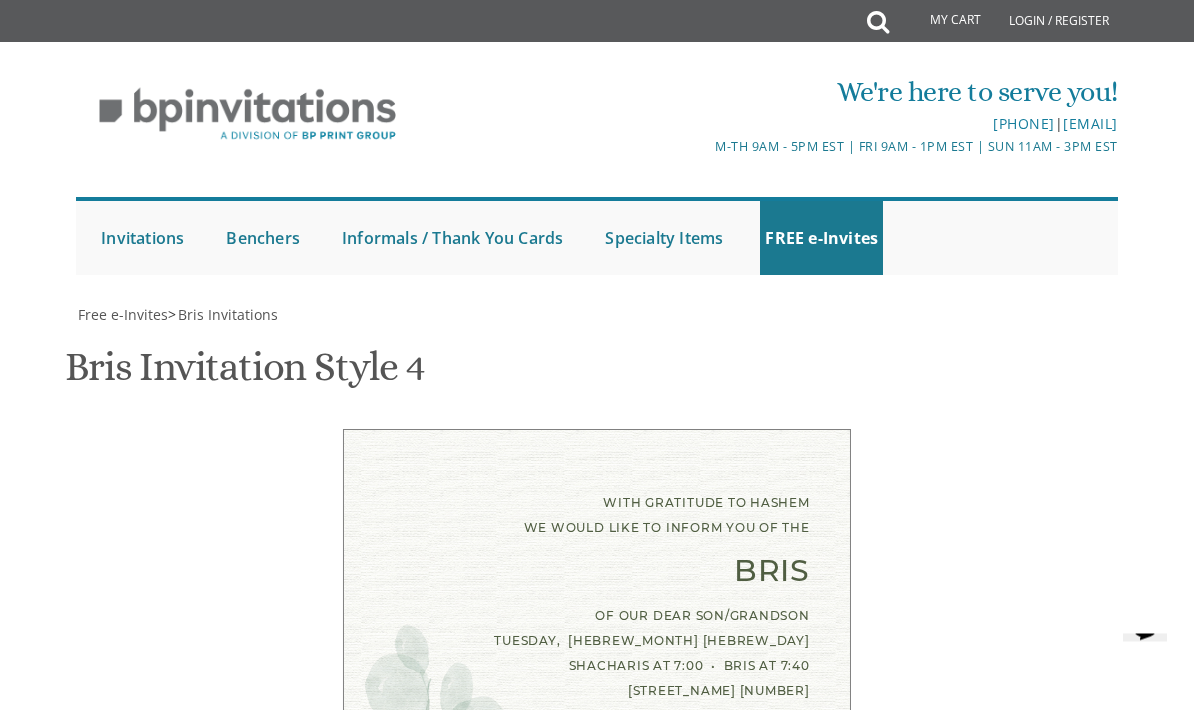 scroll, scrollTop: 1388, scrollLeft: 0, axis: vertical 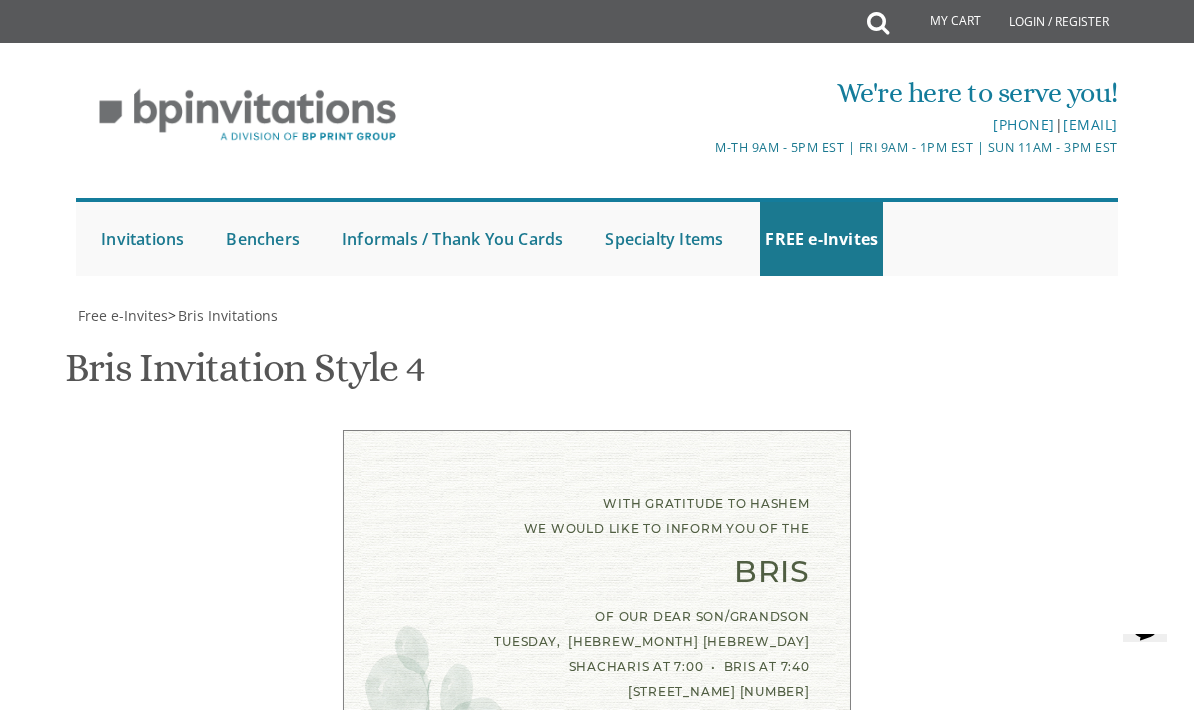 click on "Download Image" at bounding box center (492, 1543) 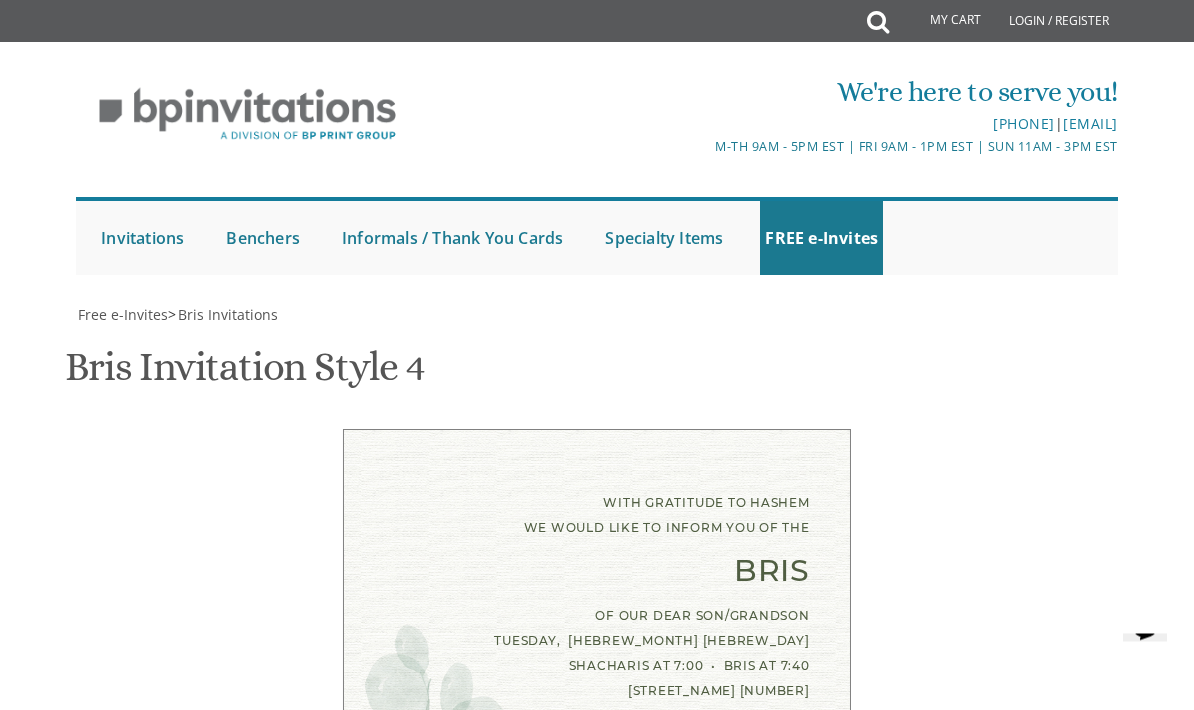 click on "Download Image" at bounding box center (492, 1543) 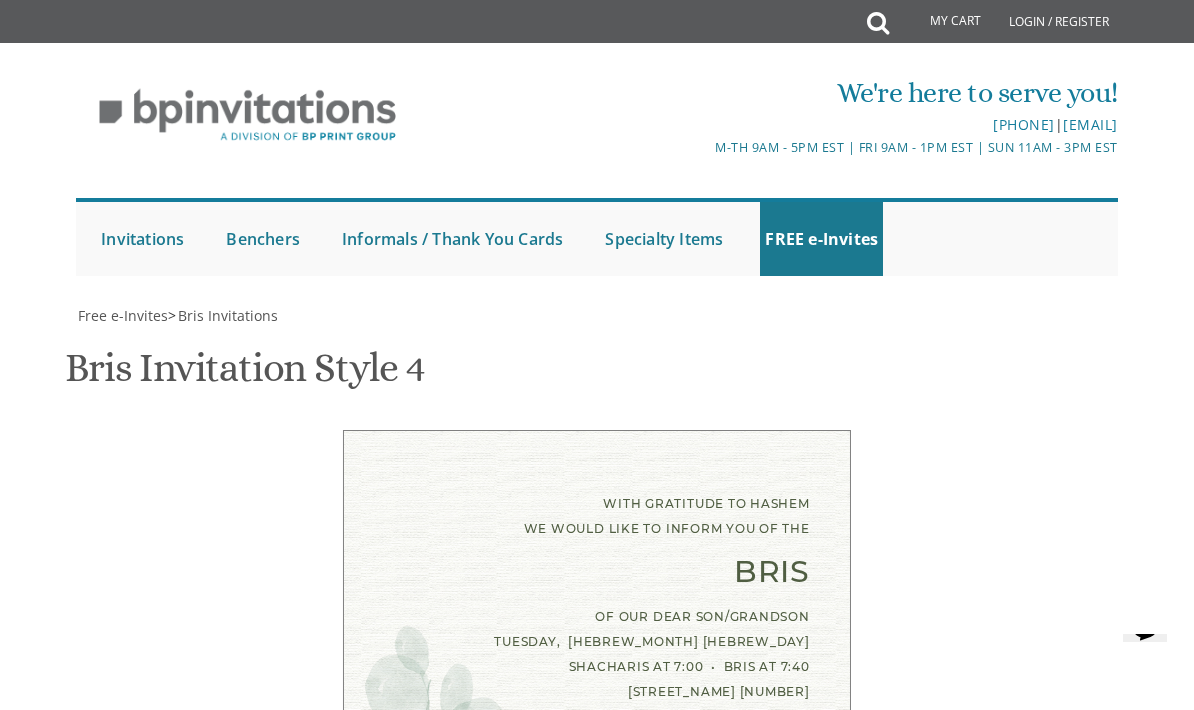 scroll, scrollTop: 766, scrollLeft: 0, axis: vertical 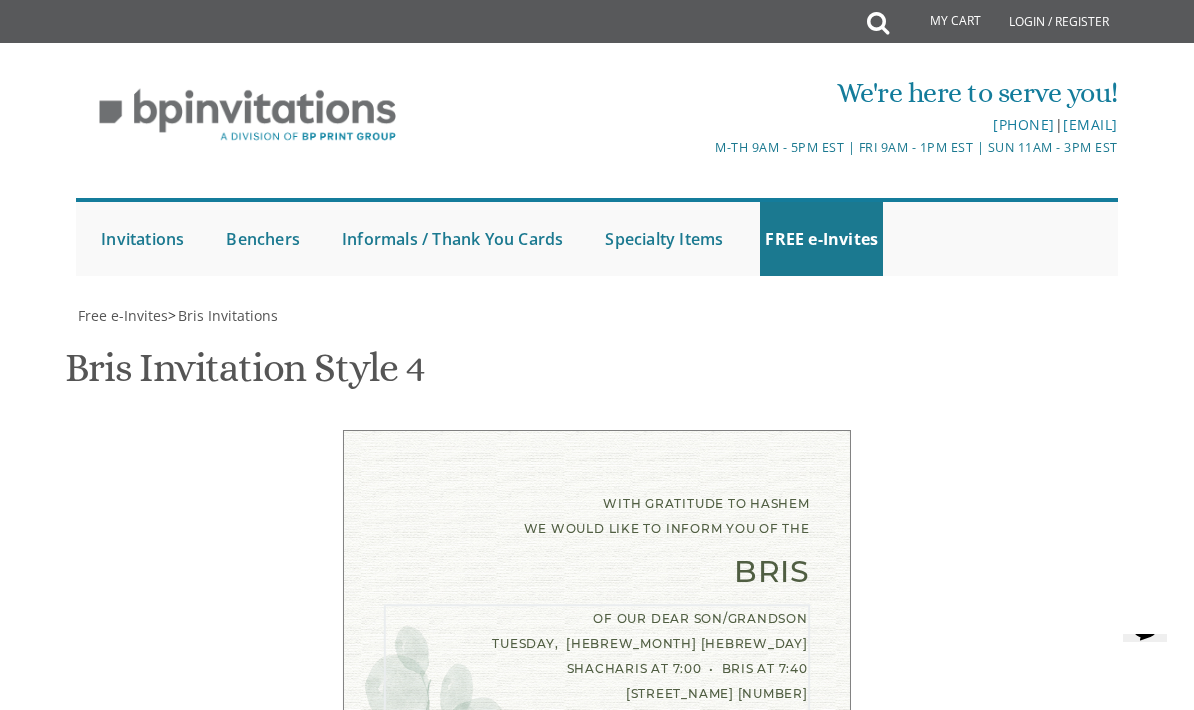 click on "of our dear son/grandson
Sunday, August 28th
Shacharis at 7:00  •  Bris at 7:45
Khal Zichron Yaakov
[NUMBER] [STREET]
[CITY], [STATE] [ZIP]" at bounding box center (765, 1231) 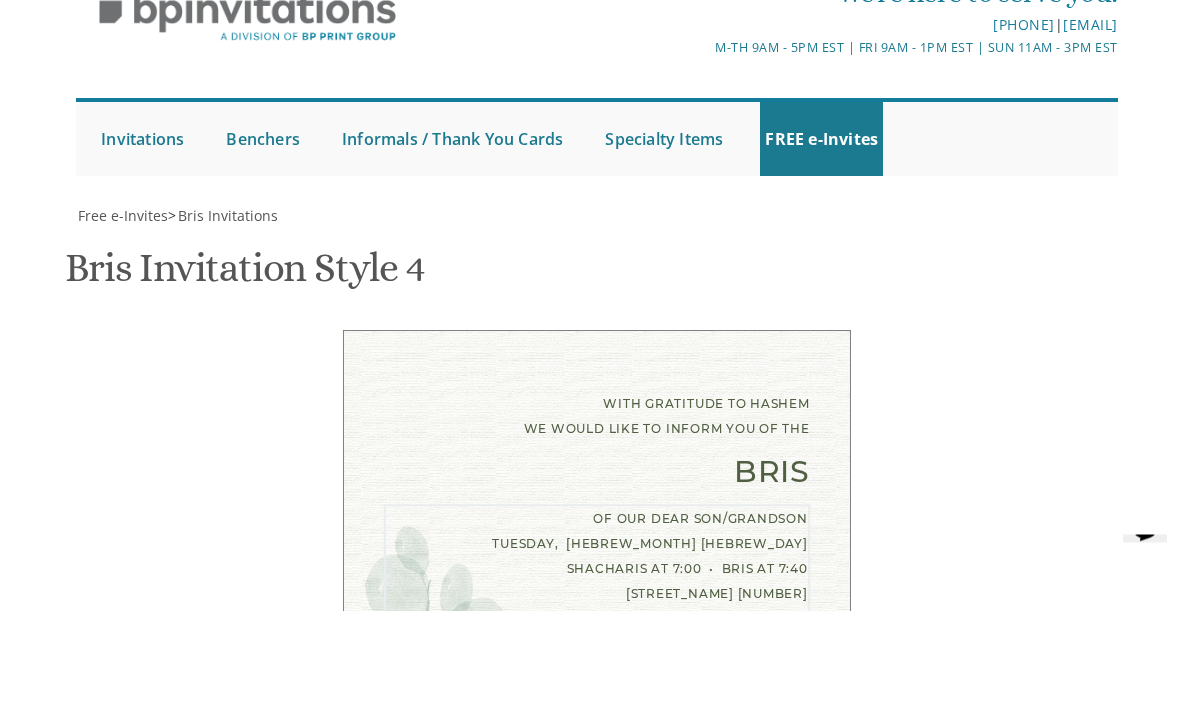 click on "of our dear son/grandson
Sunday, August 28th
Shacharis at 7:00  •  Bris at 7:45
Khal Zichron Yaakov
[NUMBER] [STREET]
[CITY], [STATE] [ZIP]" at bounding box center (765, 1231) 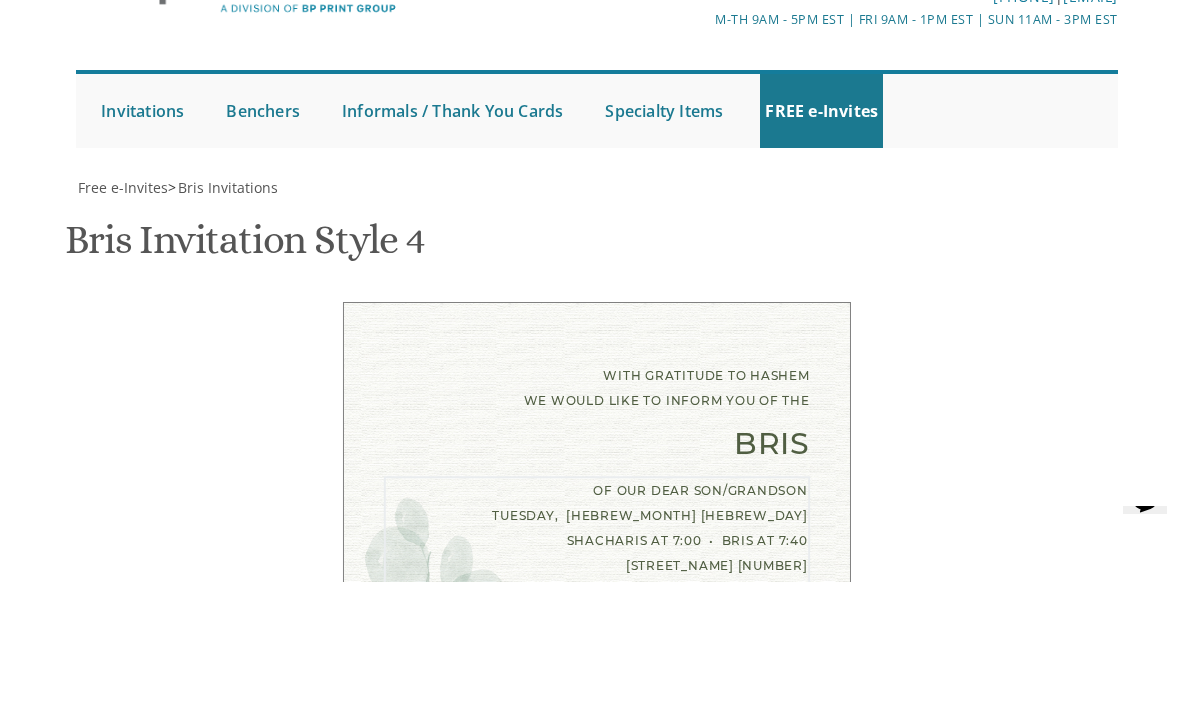 scroll, scrollTop: 930, scrollLeft: 0, axis: vertical 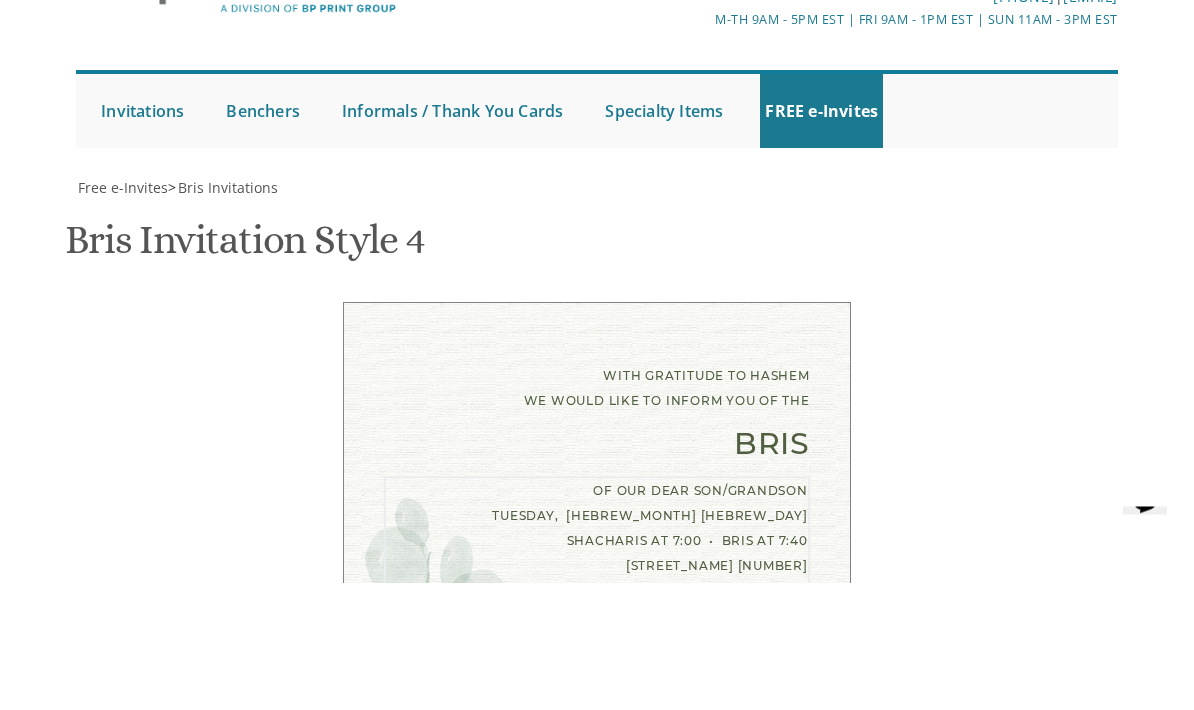 type on "of our dear son/grandson
Tuesday, August 5th
Shacharis at 7:00  •  Bris at 7:40
Prospect Park Shul
20 Capital Lane
Lakewood, NJ 08701" 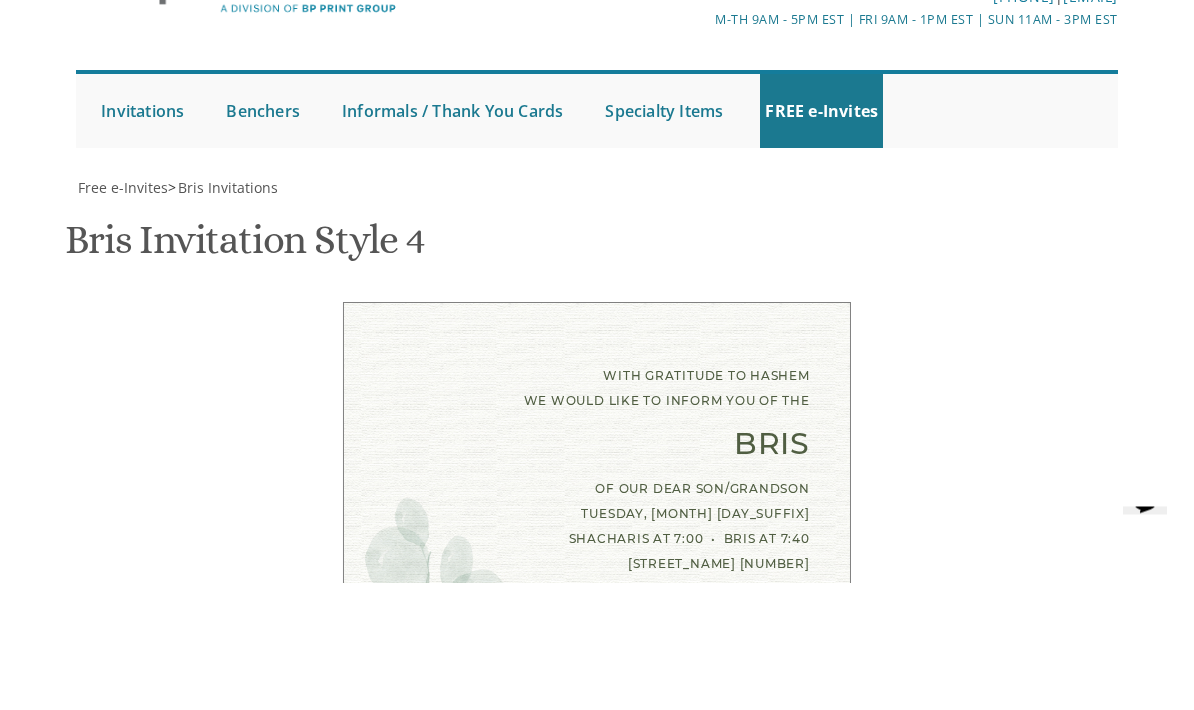 scroll, scrollTop: 1138, scrollLeft: 0, axis: vertical 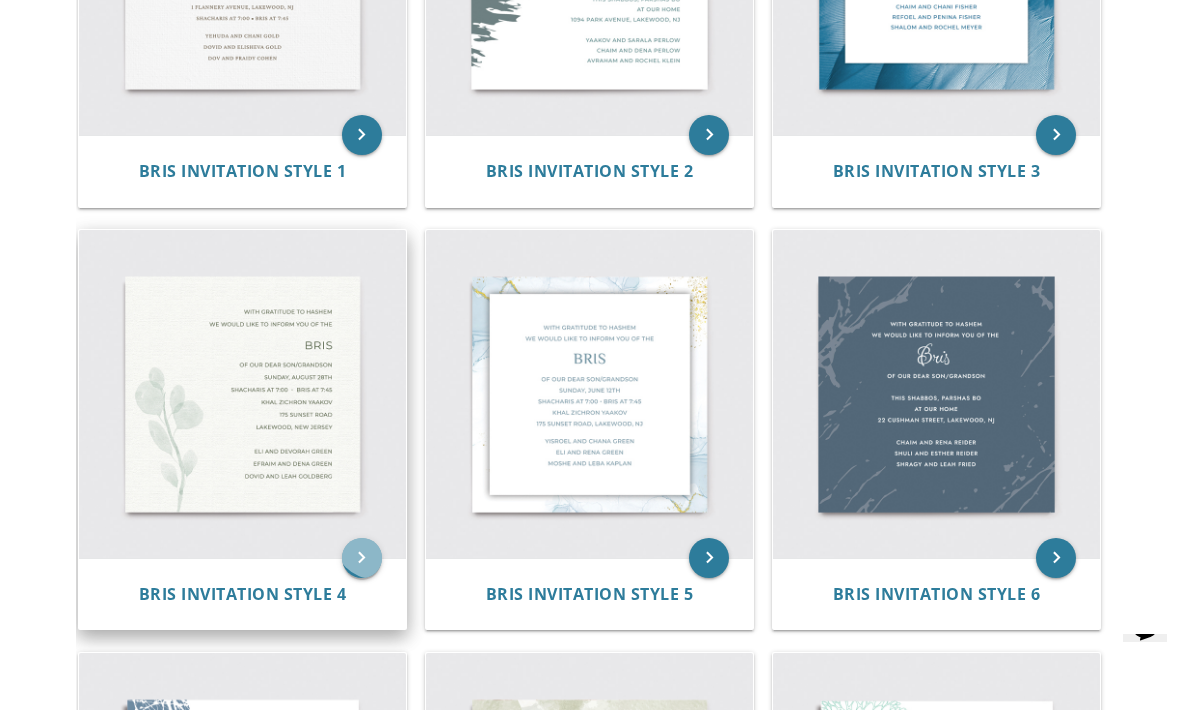 click on "keyboard_arrow_right" at bounding box center [362, 558] 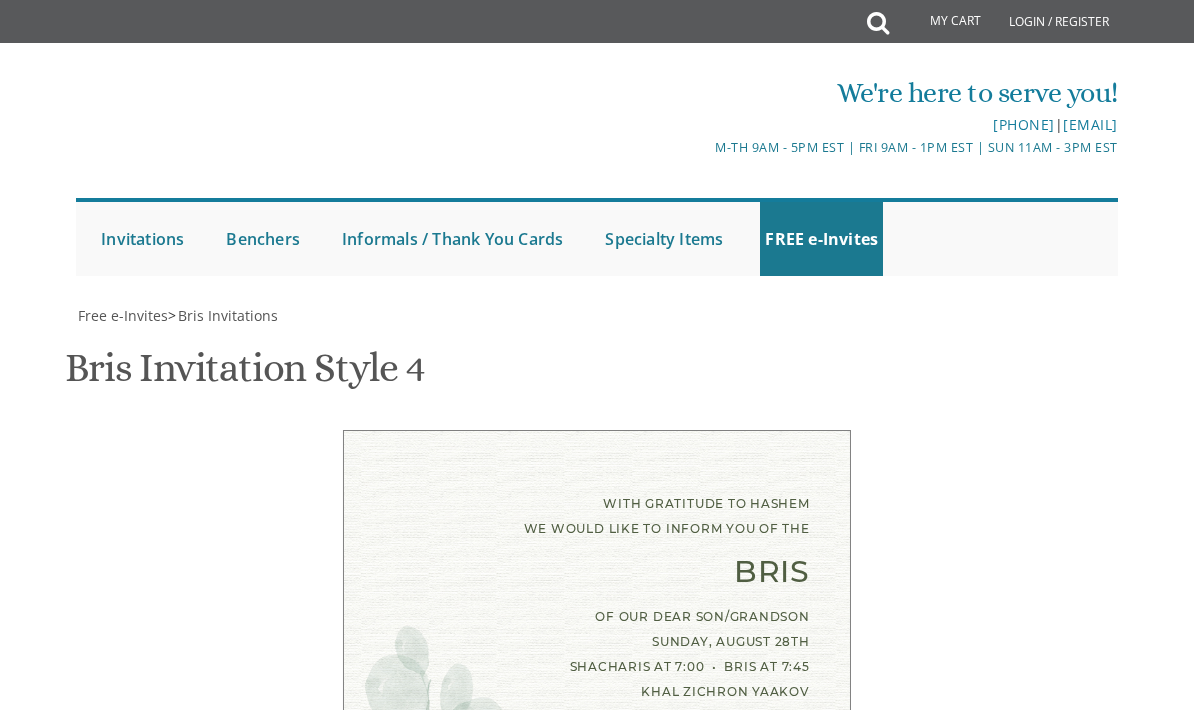 scroll, scrollTop: 0, scrollLeft: 0, axis: both 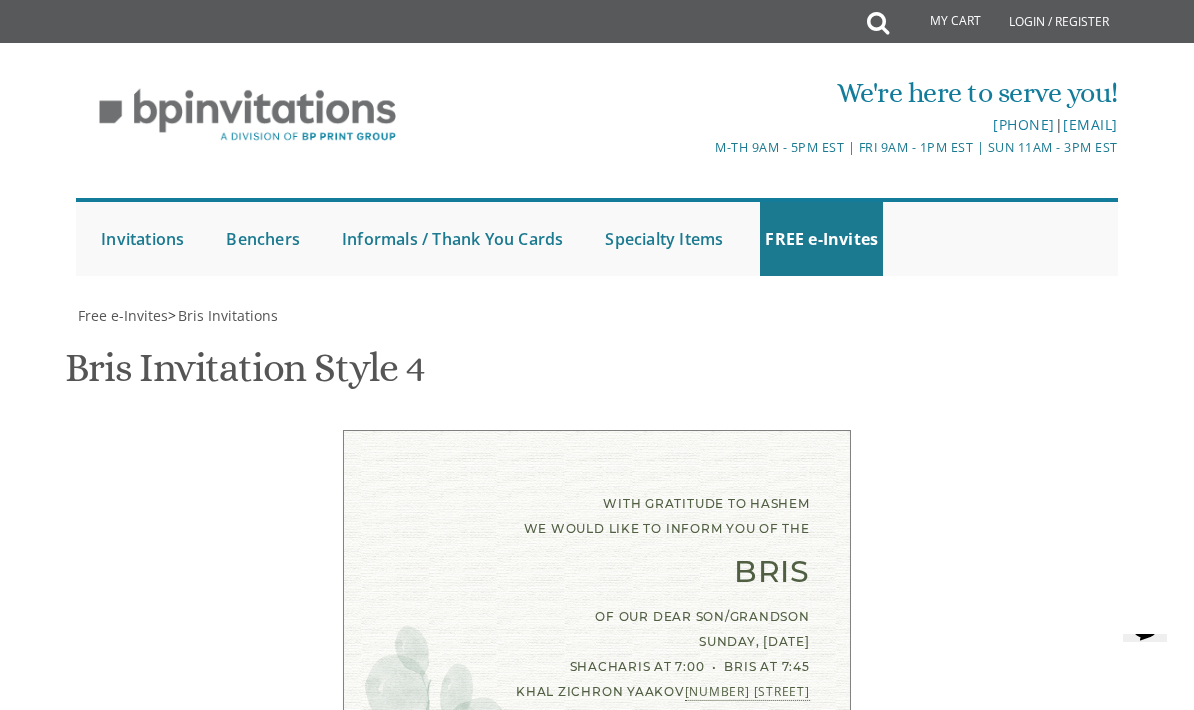 click on "of our dear son/grandson
Sunday, August 28th
Shacharis at 7:00  •  Bris at 7:45
Khal Zichron Yaakov
[NUMBER] [STREET]
[CITY], [STATE] [ZIP]" at bounding box center (765, 1227) 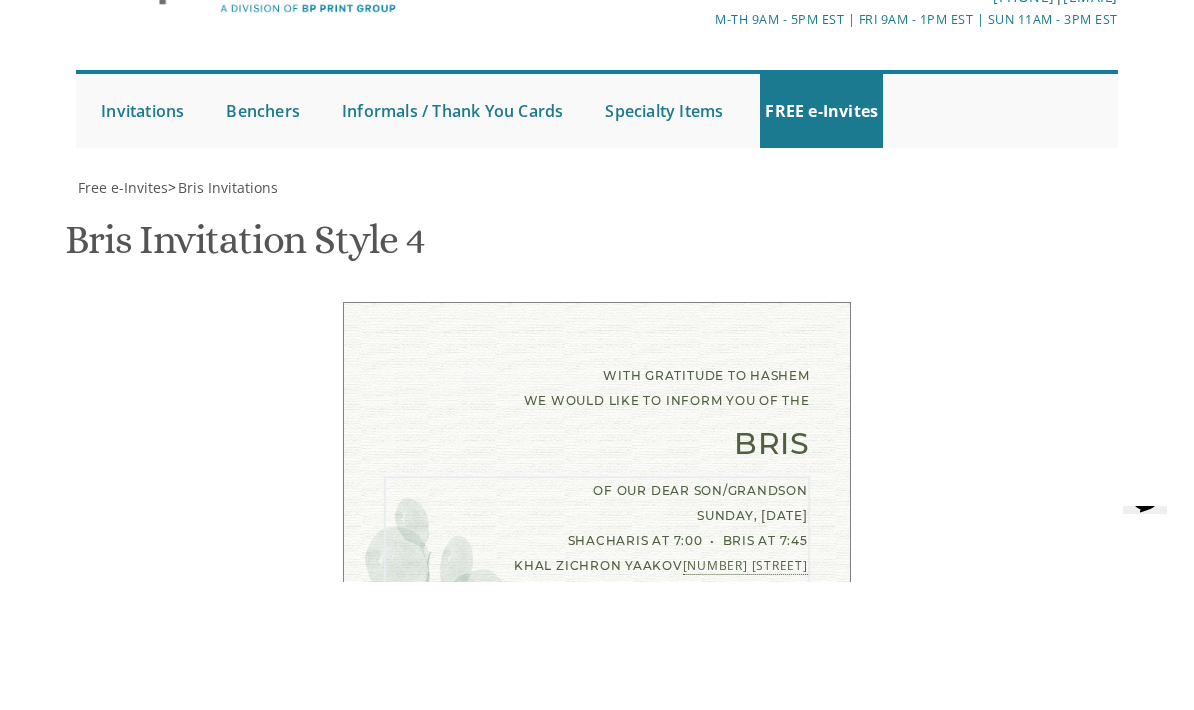 scroll, scrollTop: 576, scrollLeft: 0, axis: vertical 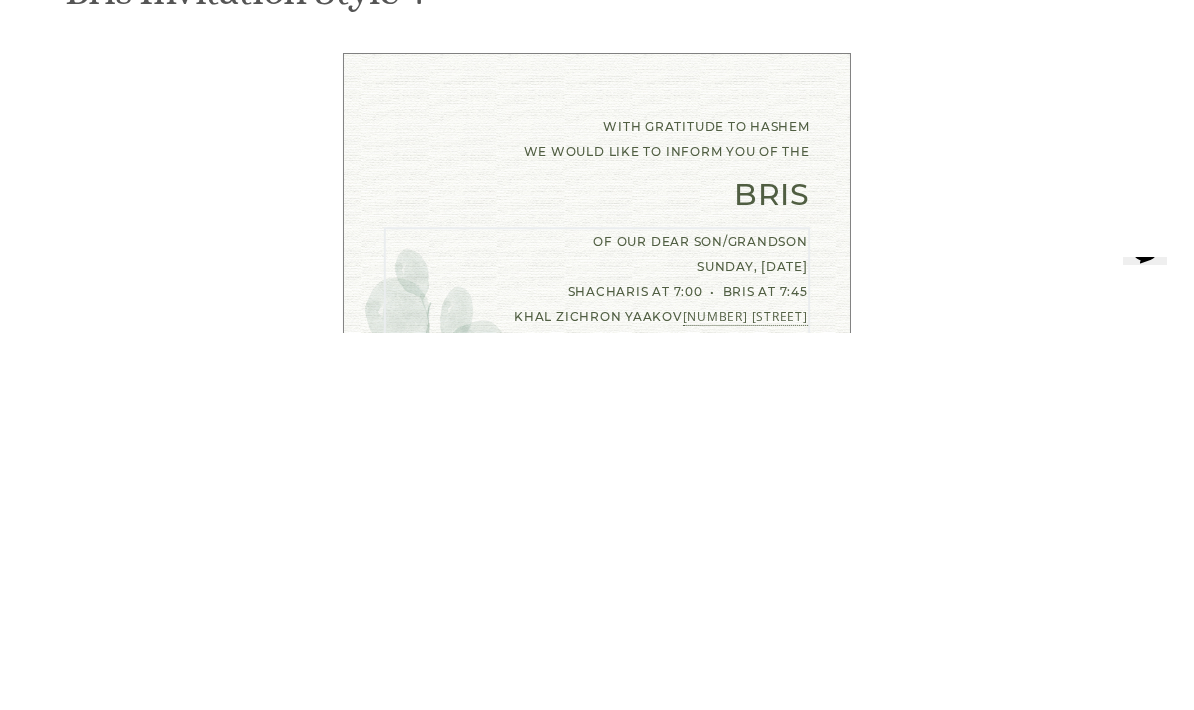 click on "[FIRST] and [FIRST] [LAST]
[FIRST] and [FIRST] [LAST]
[FIRST] and [FIRST] [LAST]" at bounding box center (765, 1357) 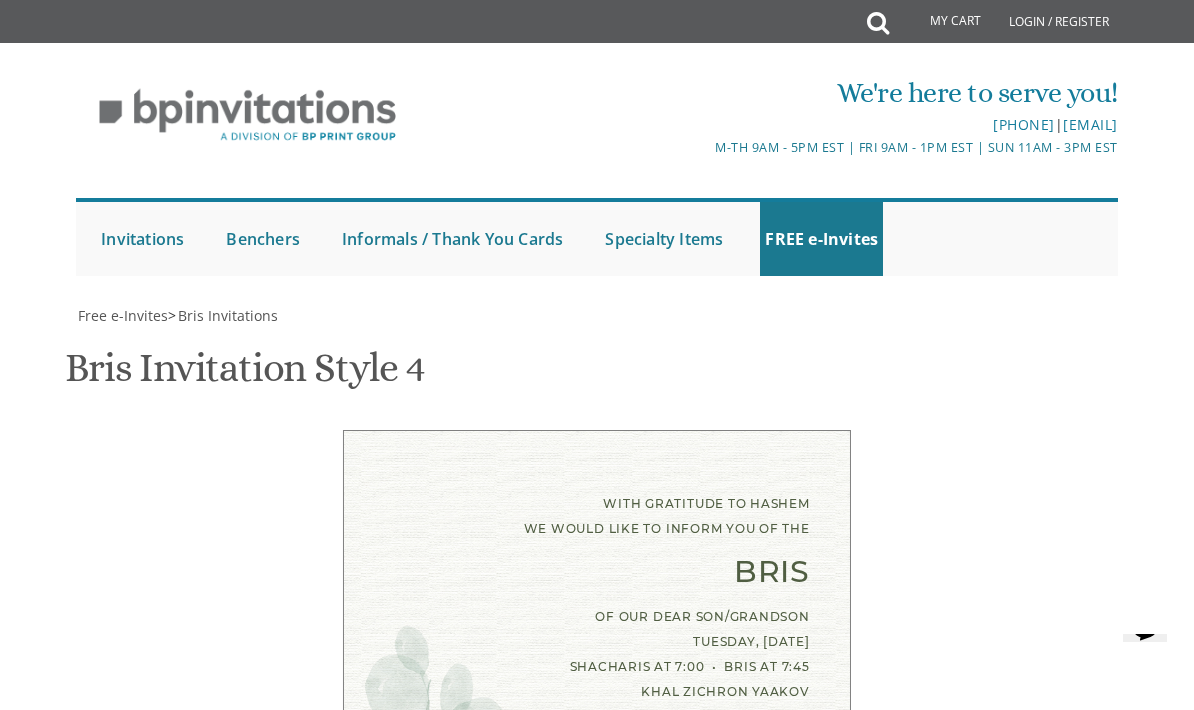 scroll, scrollTop: 1008, scrollLeft: 0, axis: vertical 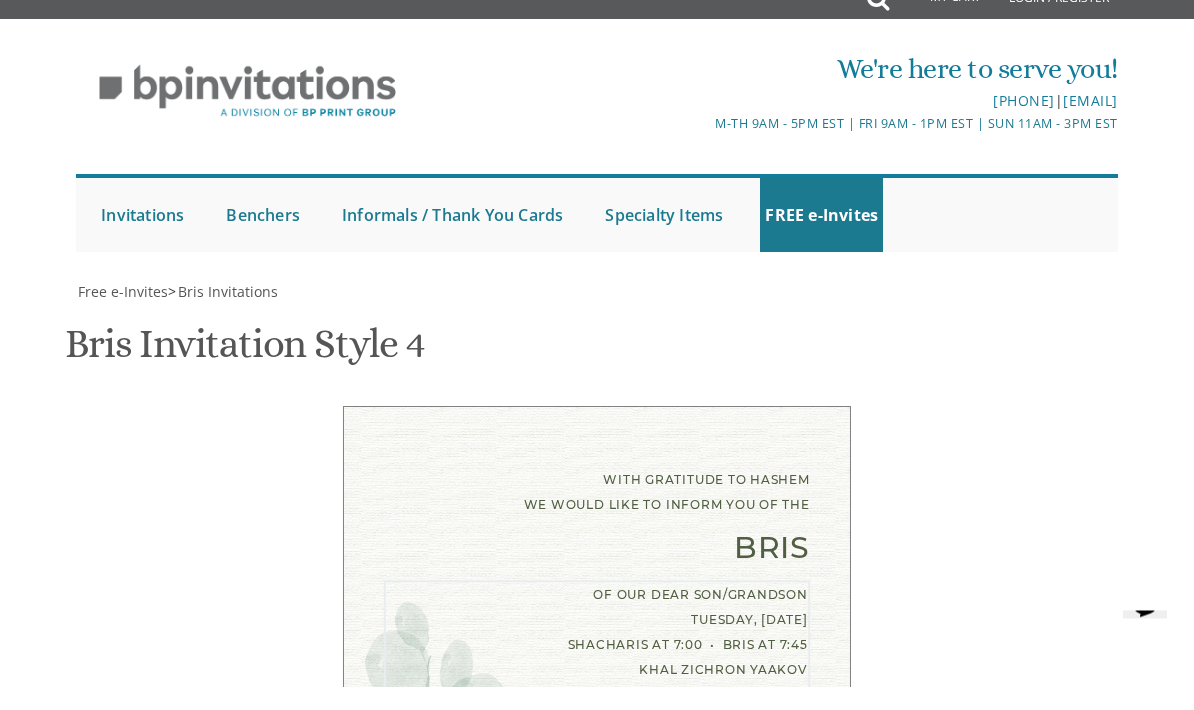 click on "of our dear son/grandson
Sunday, August 28th
Shacharis at 7:00  •  Bris at 7:45
Khal Zichron Yaakov
[NUMBER] [STREET]
[CITY], [STATE] [ZIP]" at bounding box center [765, 1256] 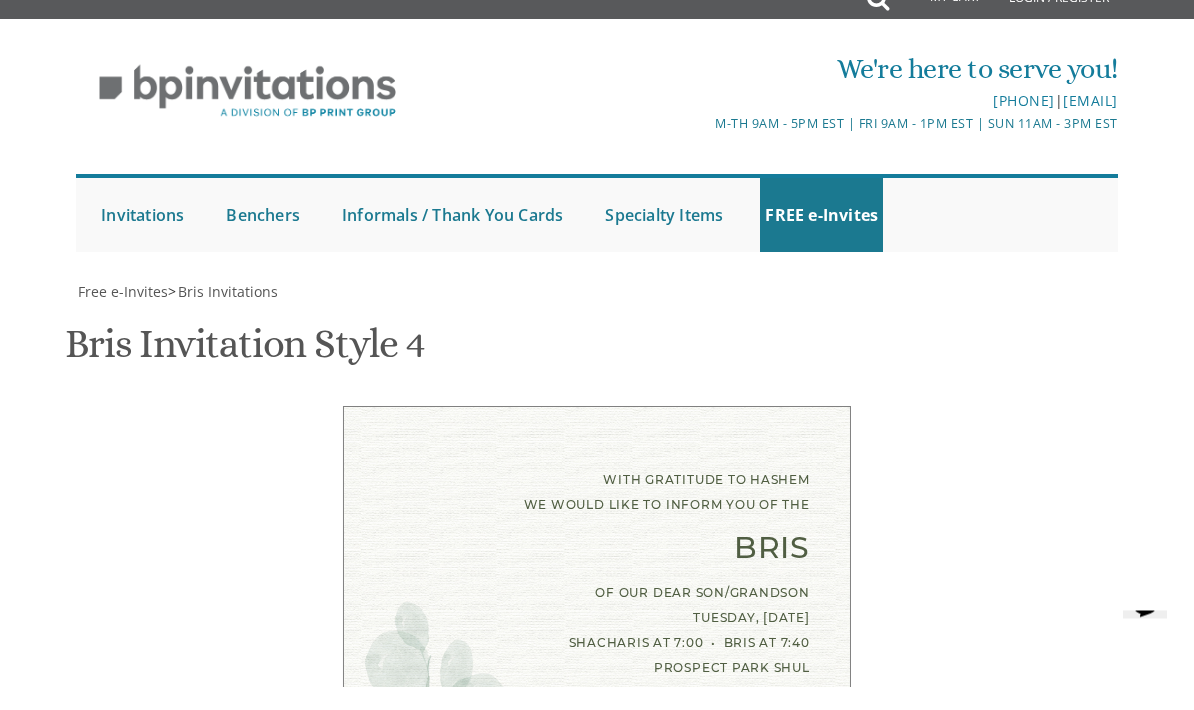 click on "[FIRST] and [FIRST] [LAST]
[FIRST] and [FIRST] [LAST]
[FIRST] and [FIRST] [LAST]" at bounding box center (765, 1382) 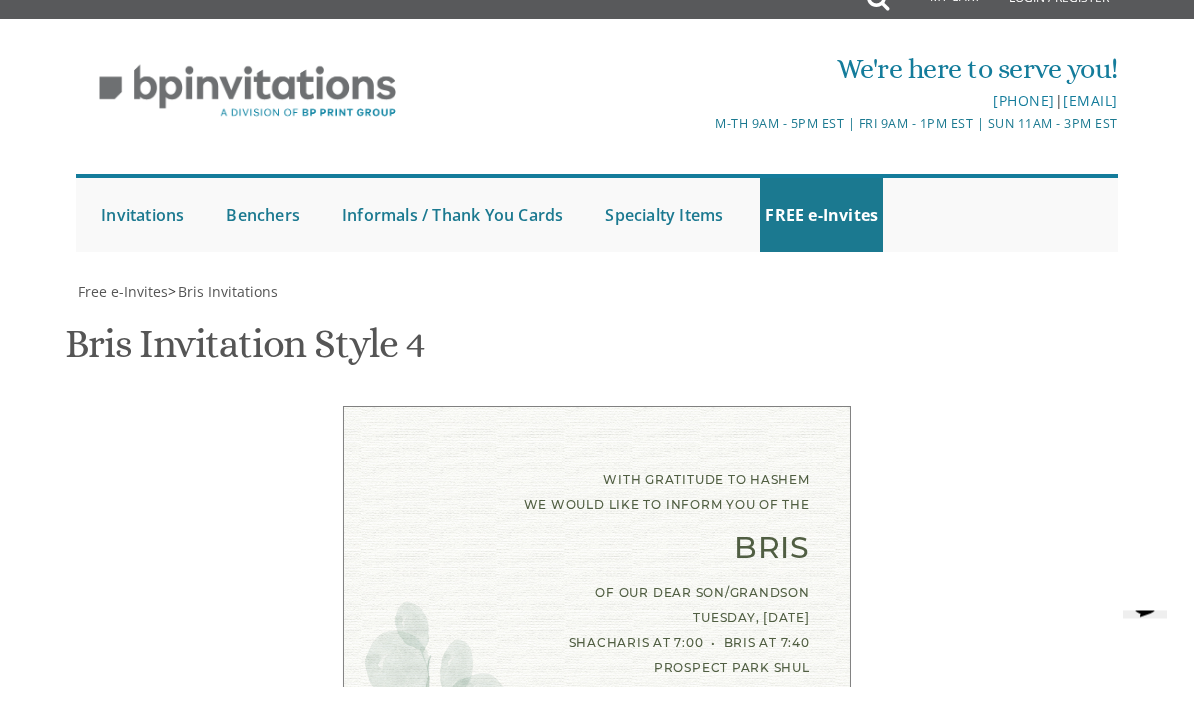 type on "[EMAIL]" 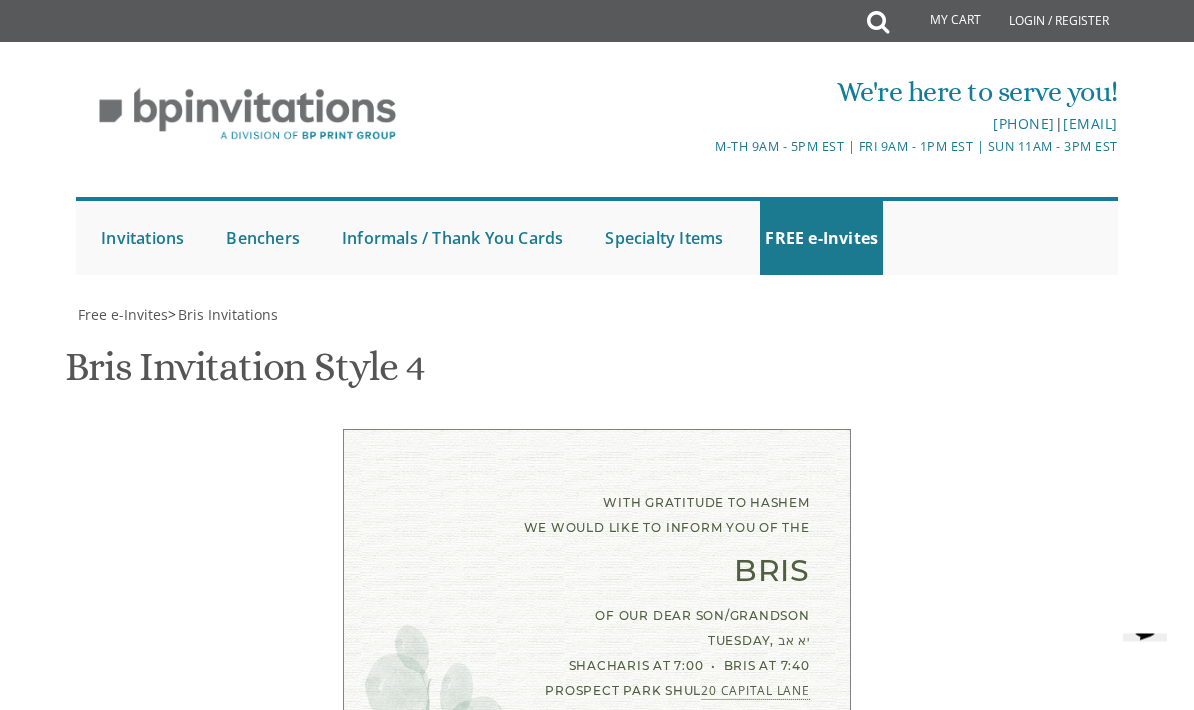 scroll, scrollTop: 1061, scrollLeft: 0, axis: vertical 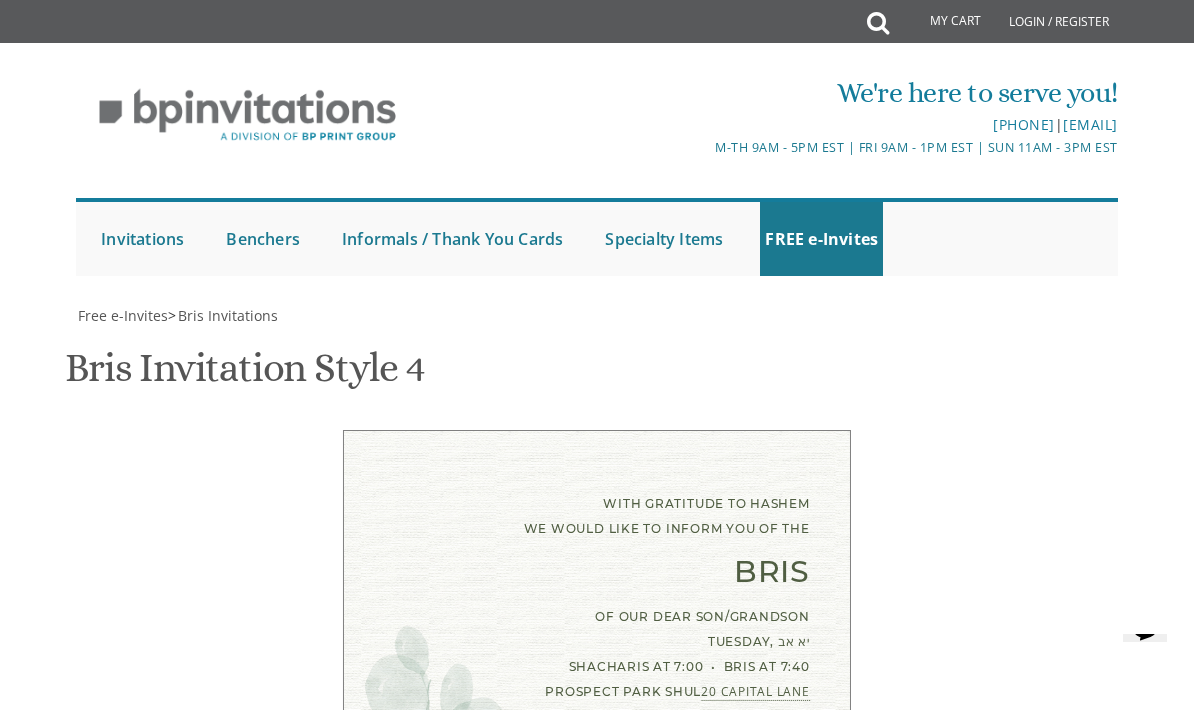 click on "My Cart
Total:
View Cart   Item(s)
Submit
My Cart
Total:
View Cart   Item(s)
Login / Register
|" at bounding box center (597, 1066) 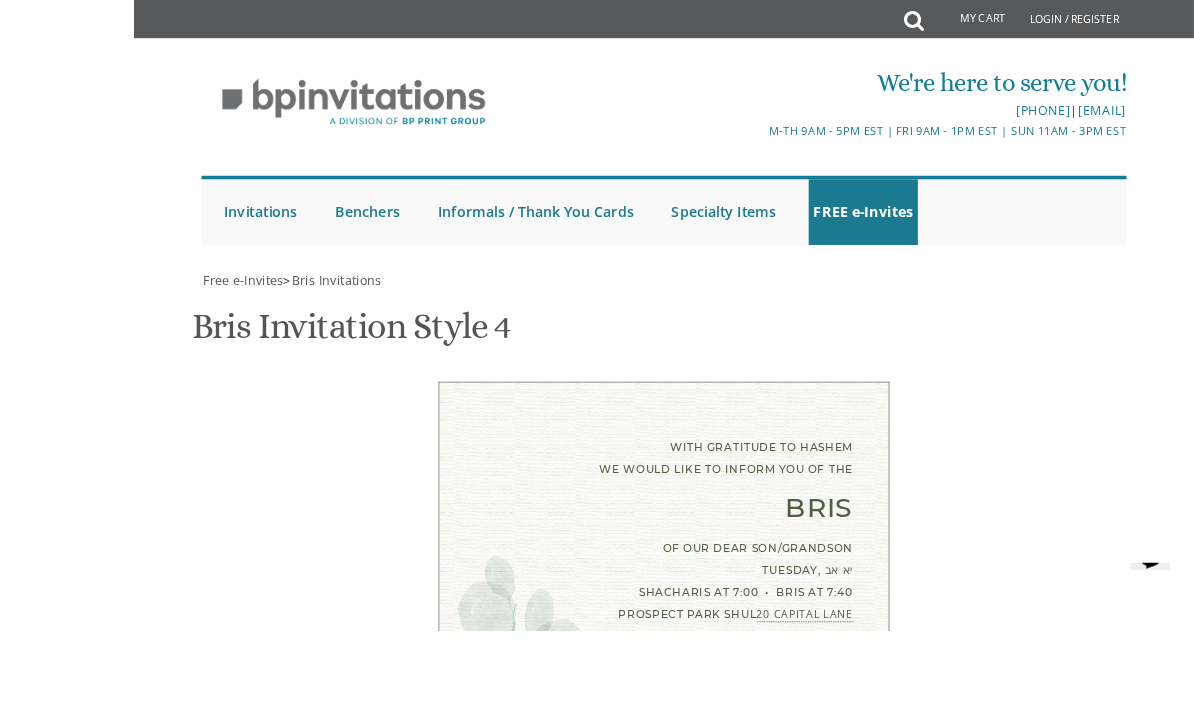 scroll, scrollTop: 306, scrollLeft: 0, axis: vertical 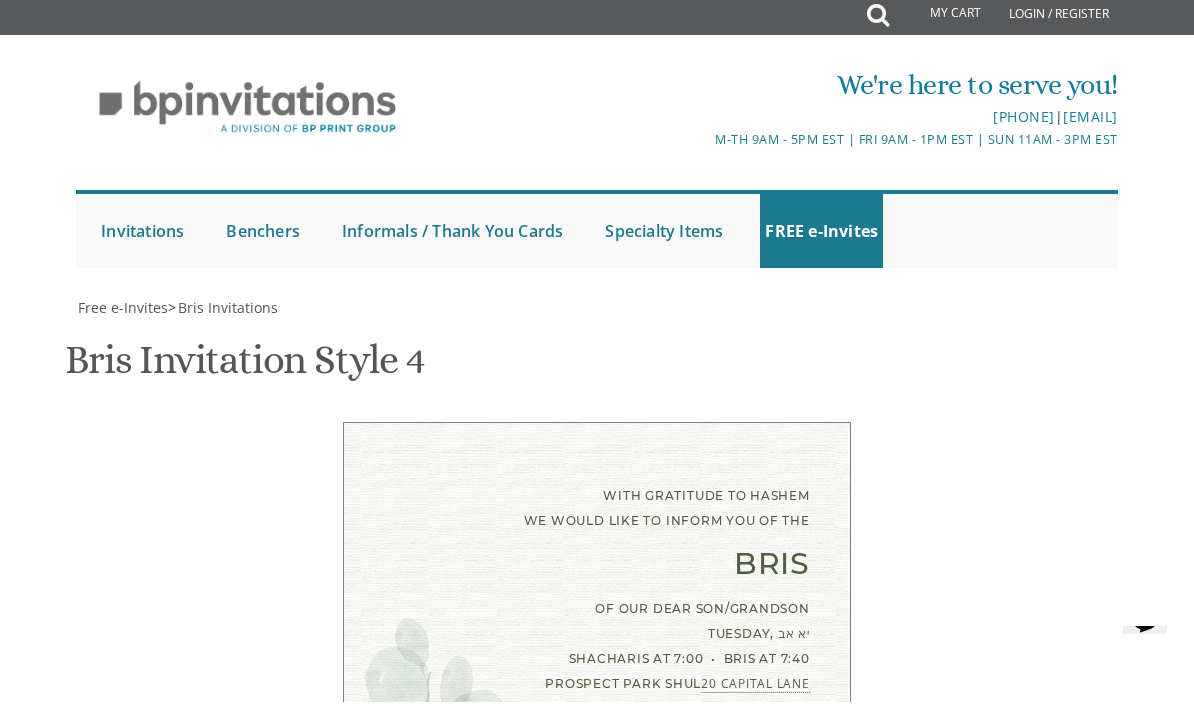 click on "With gratitude to Hashem
We would like to inform you of the
Bris
of our dear son/grandson
Tuesday, [DATE]
Shacharis at 7:00  •  Bris at 7:40
Prospect Park Shul
20 Capital Lane
Lakewood, [STATE] [POSTAL_CODE]
[FIRST] & [FIRST] [LAST]
Rabbi & Mrs. [FIRST] [LAST]
Rabbi & Mrs. [FIRST] [LAST]" at bounding box center [596, 655] 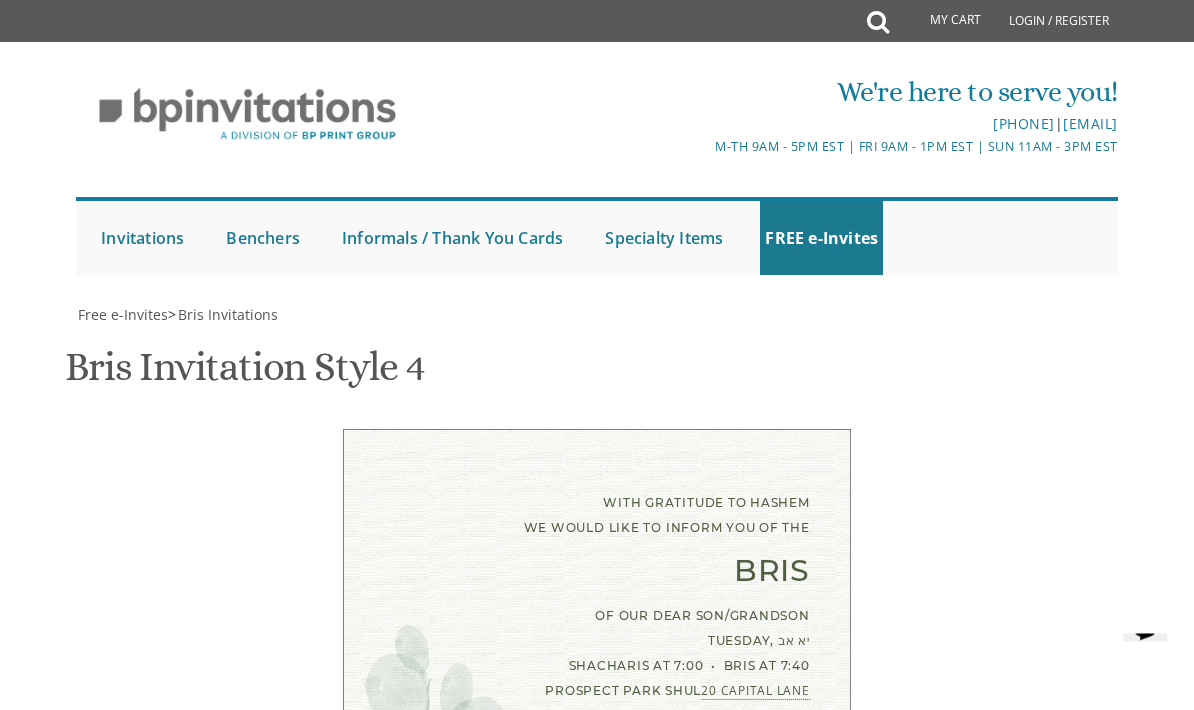 scroll, scrollTop: 1305, scrollLeft: 0, axis: vertical 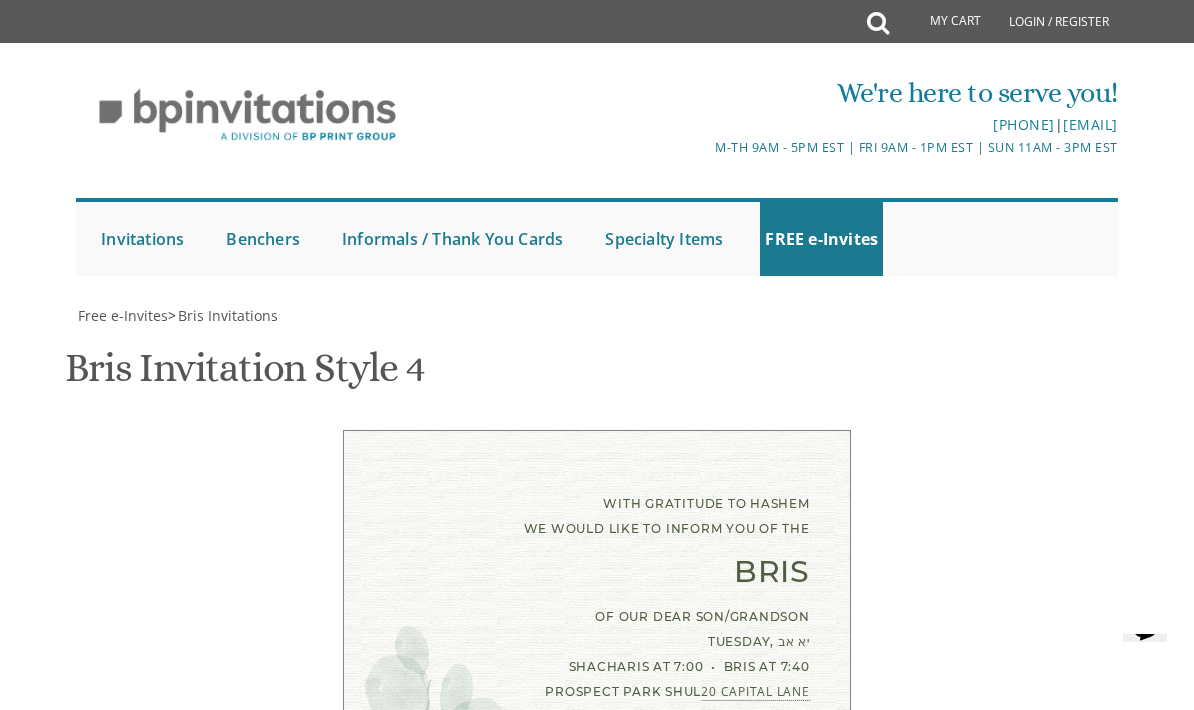 click on "Free e-Invites  >  Bris Invitations
Bris Invitation Style 4  SKU: bris4
With gratitude to Hashem
We would like to inform you of the
Bris
of our dear son/grandson
Tuesday, יא אב
Shacharis at 7:00  •  Bris at 7:40
Prospect Park Shul
[NUMBER] [STREET]
[CITY], [STATE] [ZIP]
[FIRST] & [LAST]
Rabbi & Mrs. [FIRST] [LAST]
Rabbi & Mrs. [FIRST] [LAST] [LAST]" at bounding box center (597, 1219) 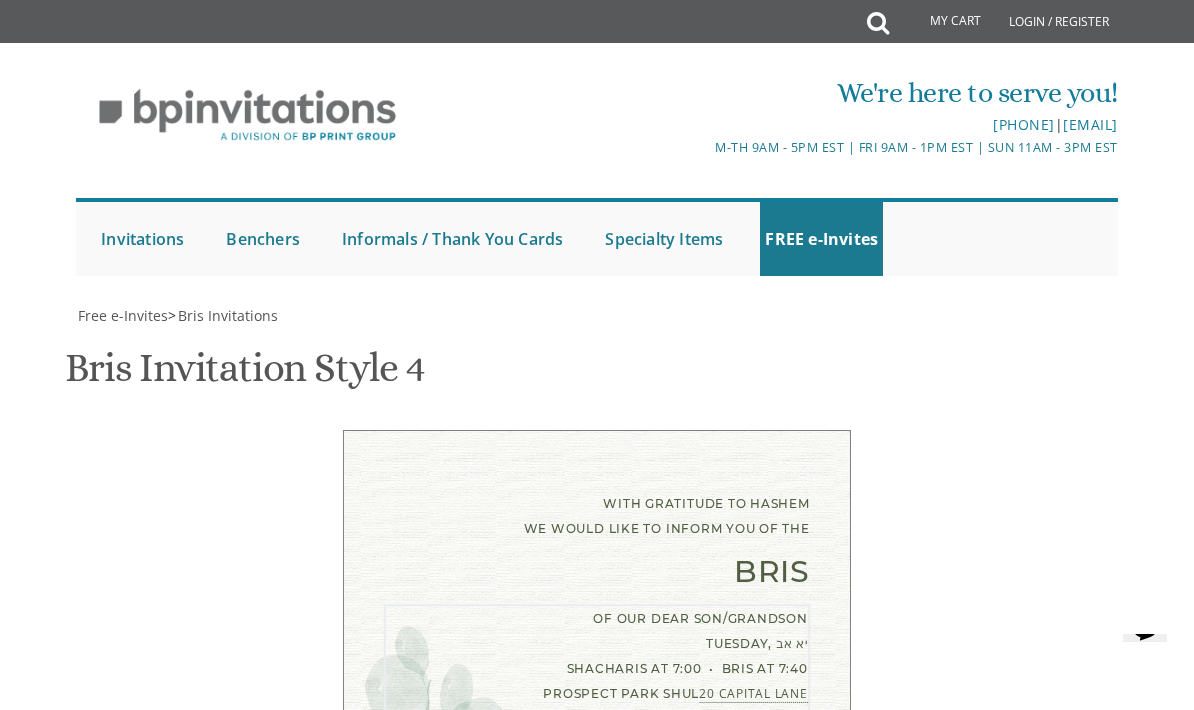 scroll, scrollTop: 824, scrollLeft: 0, axis: vertical 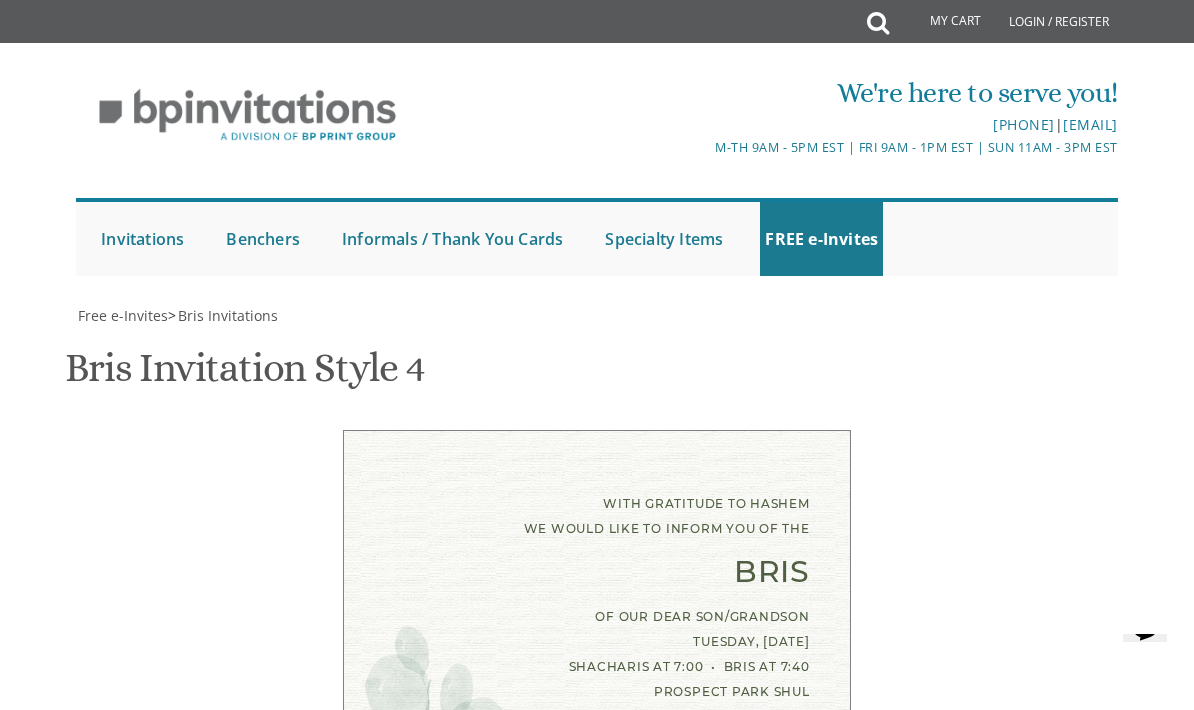 click on "Download Image" at bounding box center [492, 1568] 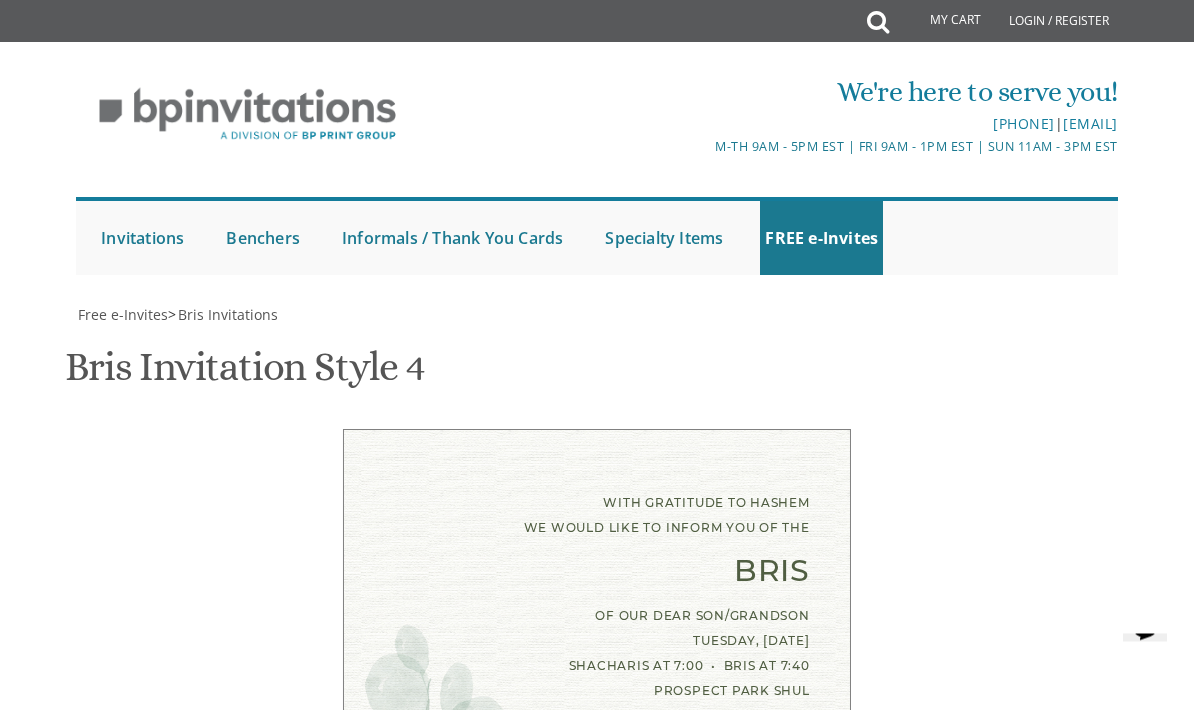 scroll, scrollTop: 1132, scrollLeft: 0, axis: vertical 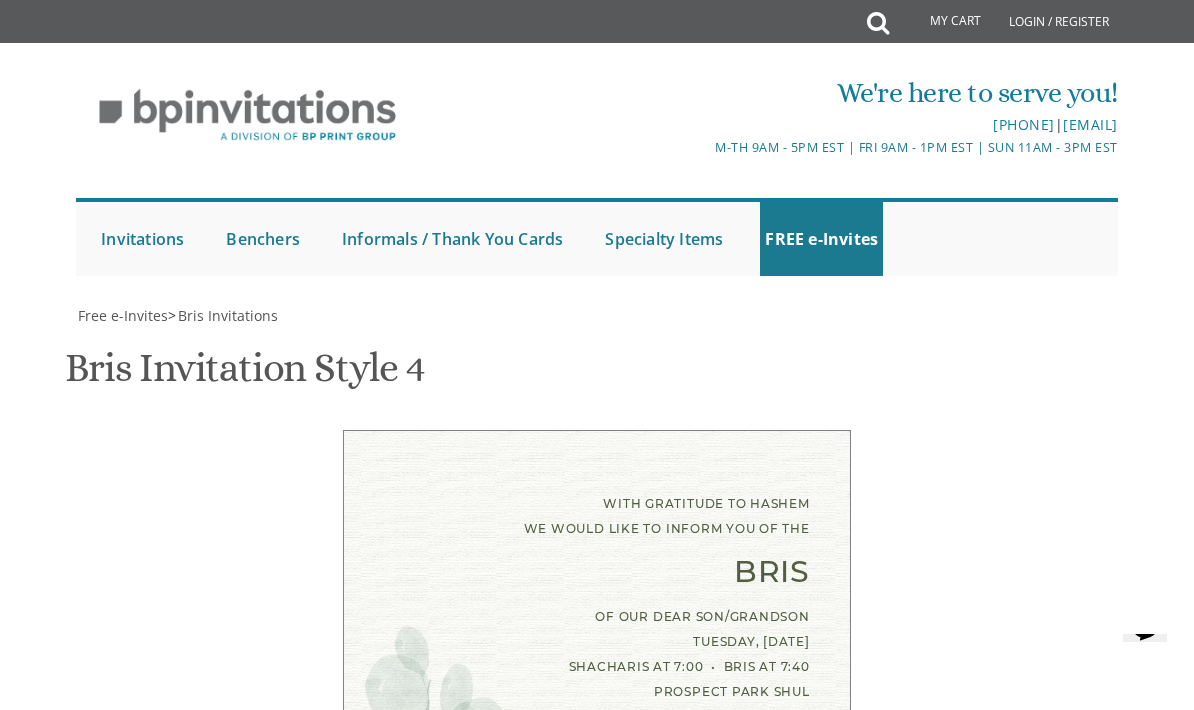 click on "With gratitude to Hashem
We would like to inform you of the
Bris
of our dear son/grandson
Tuesday, [DATE]
Shacharis at 7:00  •  Bris at 7:40
Prospect Park Shul
20 Capital Lane
Lakewood, [STATE] [POSTAL_CODE]
[FIRST] & [FIRST] [LAST]
Rabbi & Mrs. [FIRST] [LAST]
Rabbi & Mrs. [FIRST] [LAST]
Customizations" at bounding box center (596, 1038) 